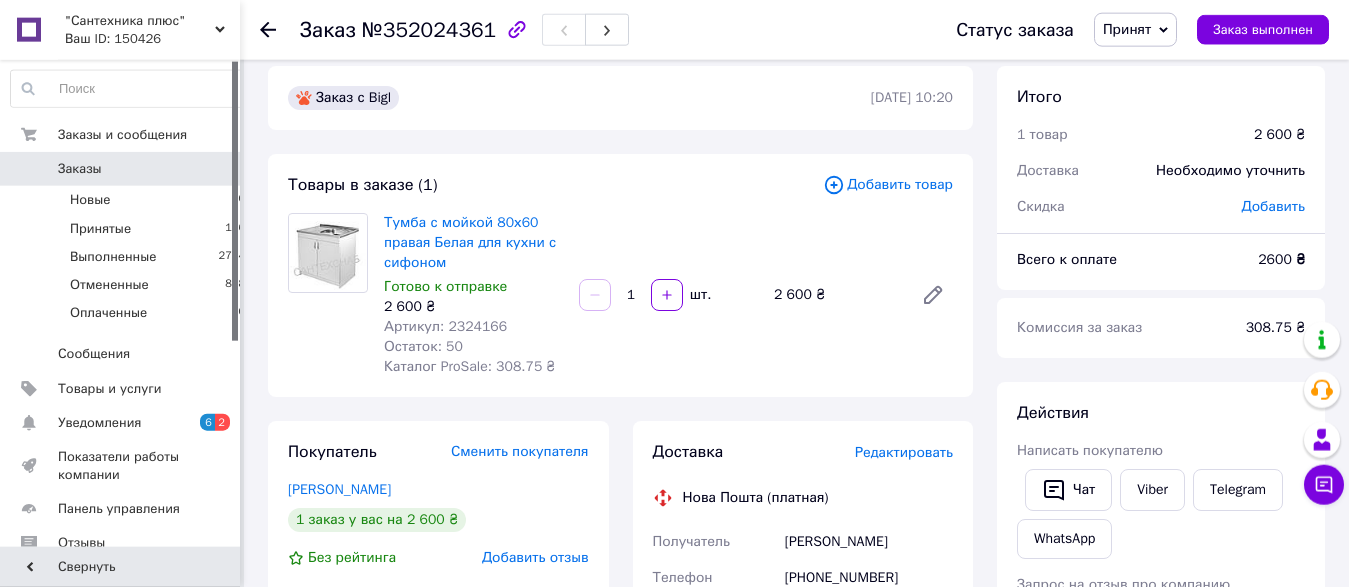 scroll, scrollTop: 0, scrollLeft: 0, axis: both 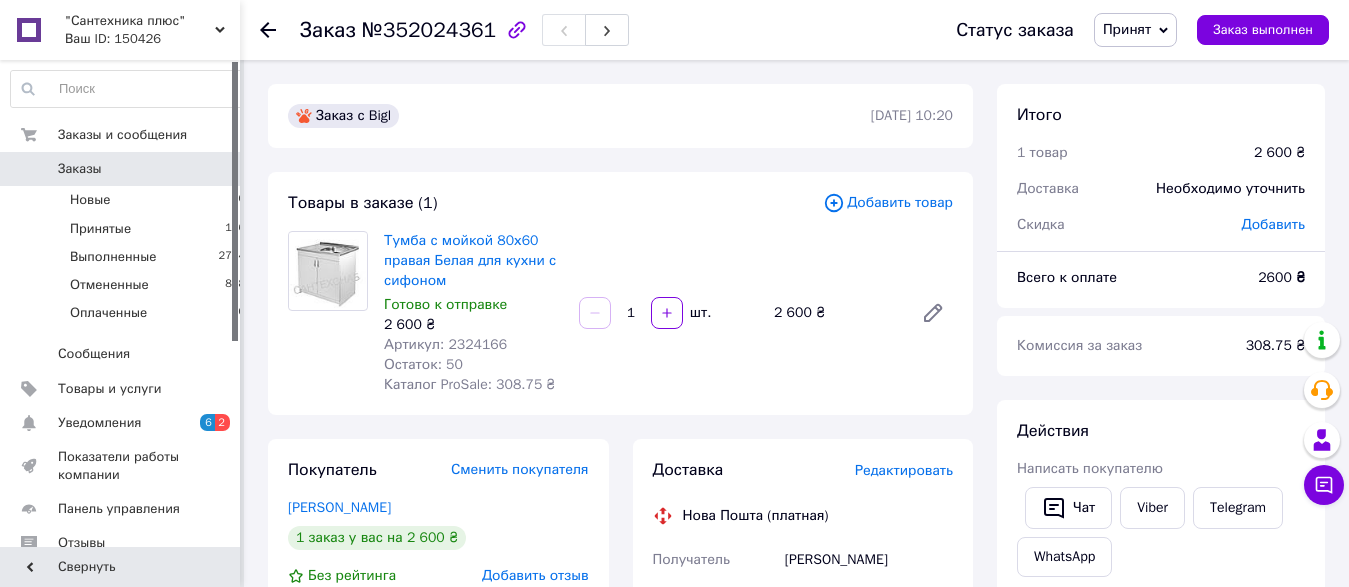 click 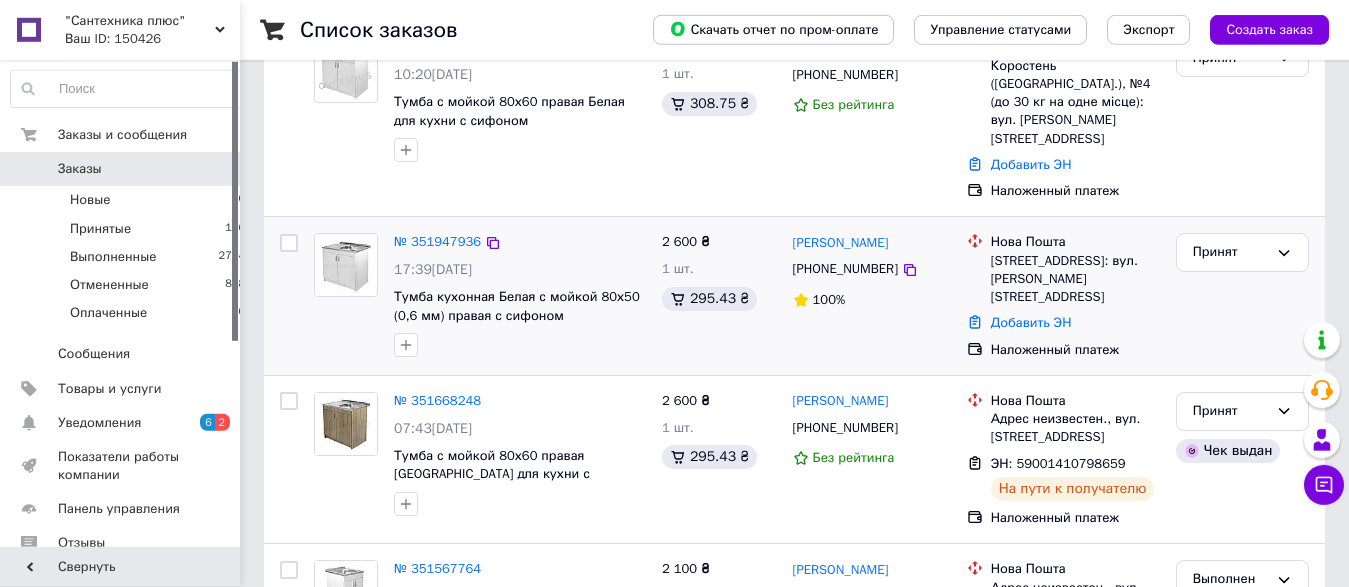 scroll, scrollTop: 204, scrollLeft: 0, axis: vertical 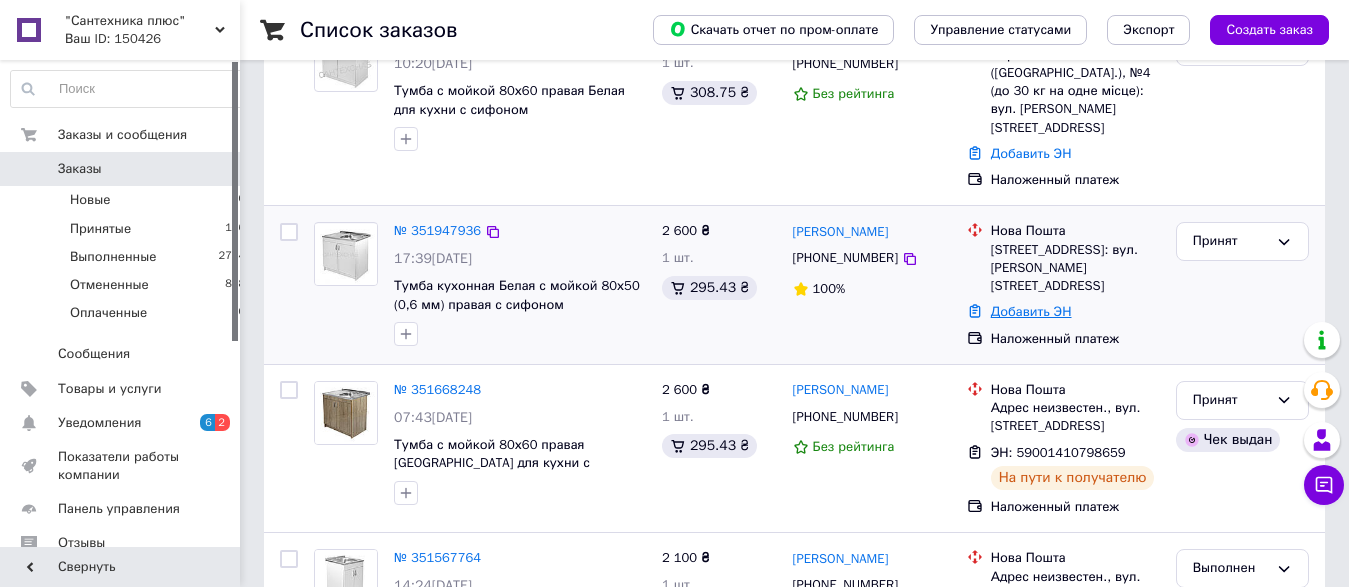 click on "Добавить ЭН" at bounding box center (1031, 311) 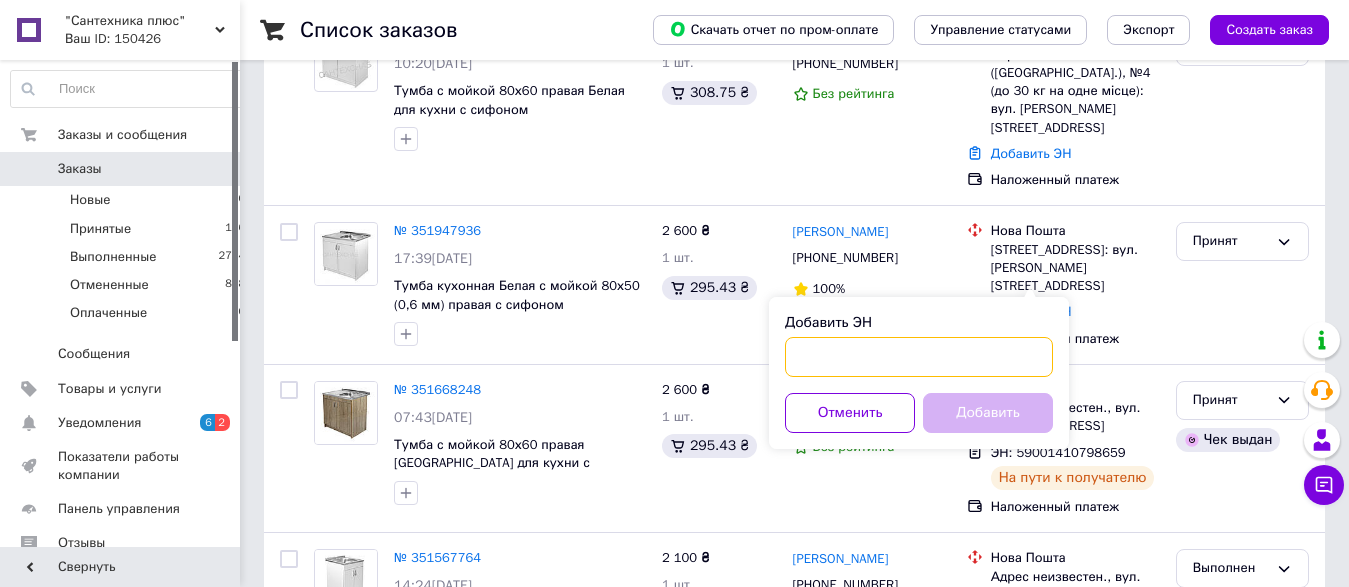 click on "Добавить ЭН" at bounding box center [919, 357] 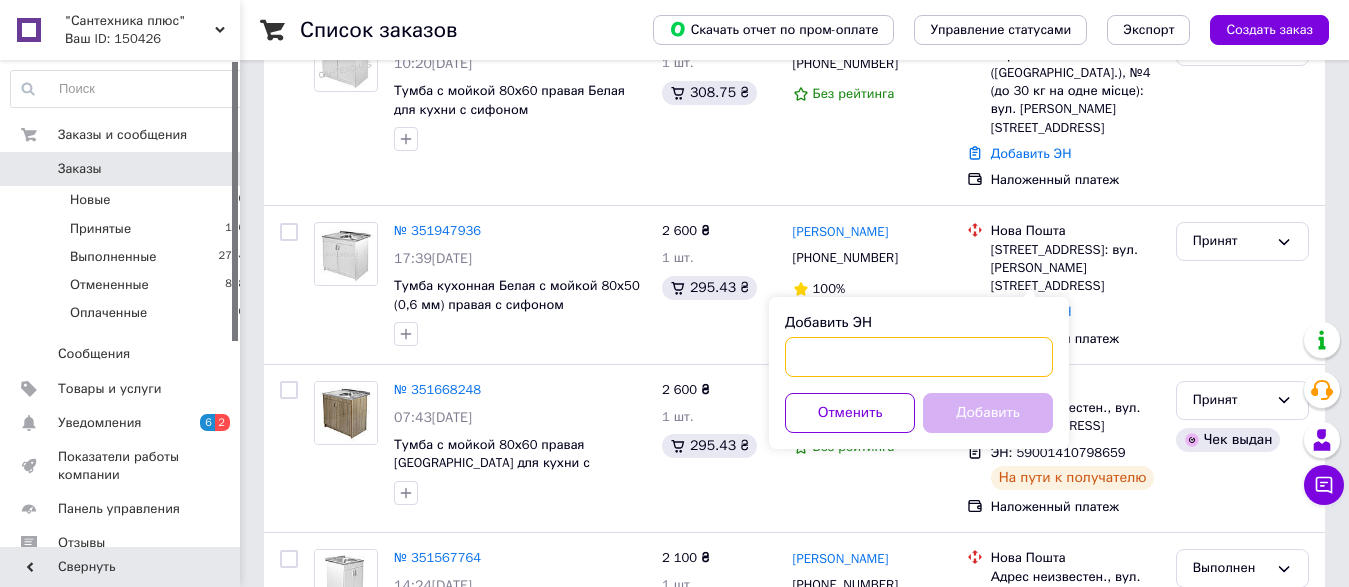 paste on "59001412144319" 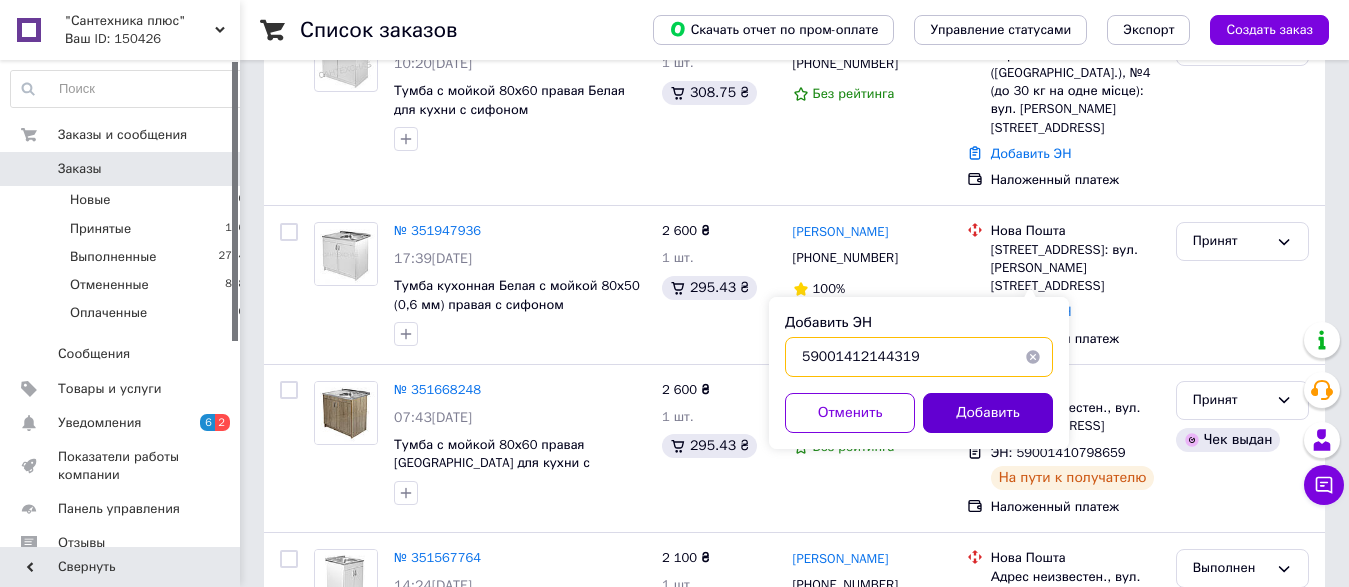 type on "59001412144319" 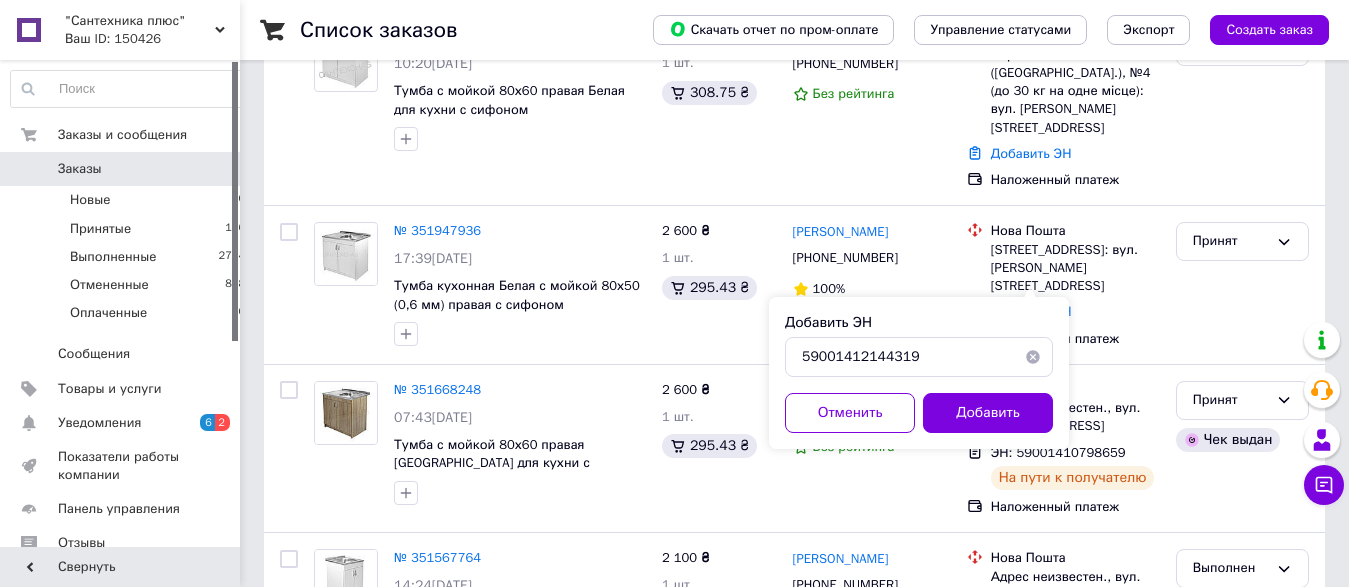 drag, startPoint x: 962, startPoint y: 412, endPoint x: 972, endPoint y: 415, distance: 10.440307 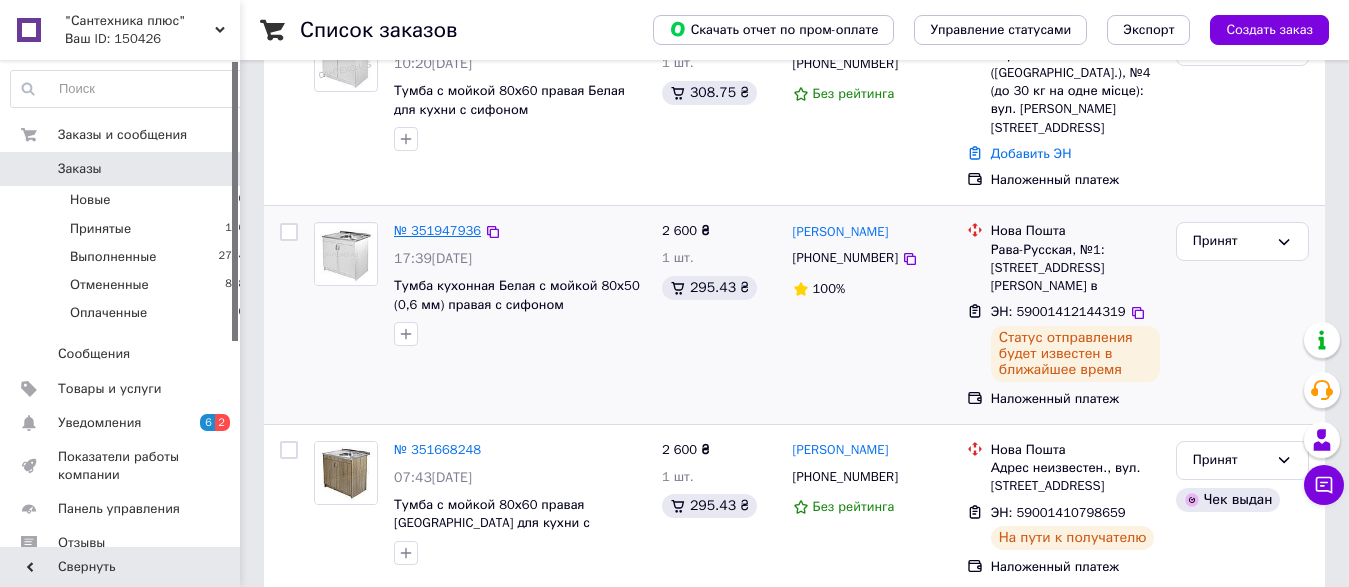 click on "№ 351947936" at bounding box center (437, 230) 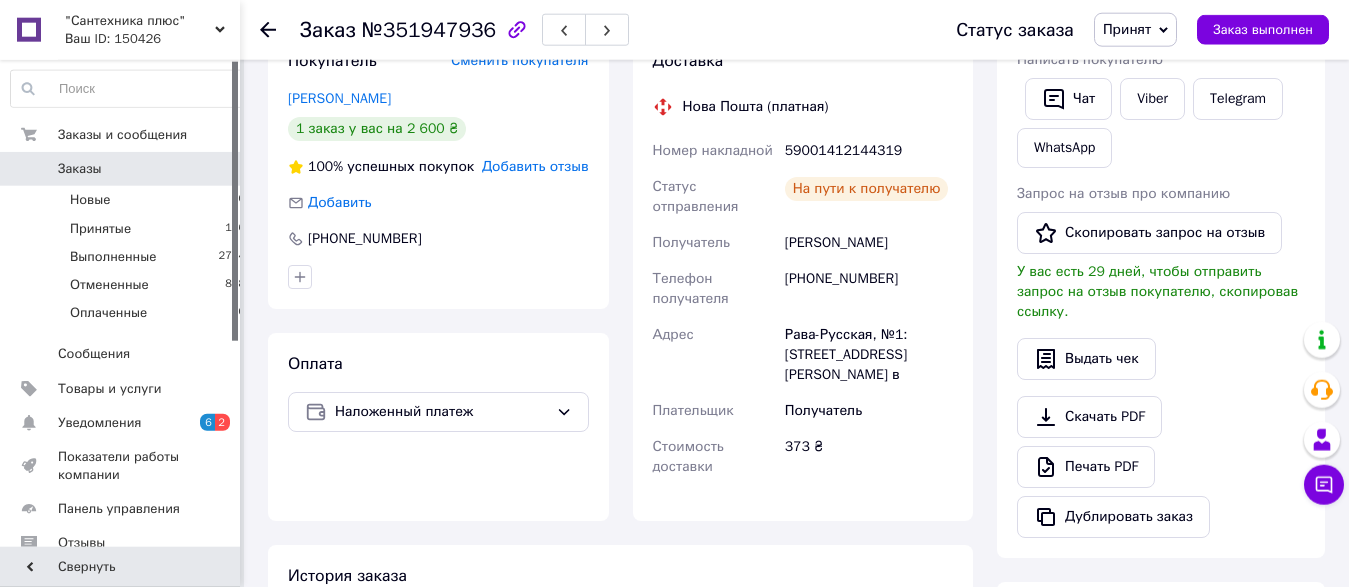 scroll, scrollTop: 510, scrollLeft: 0, axis: vertical 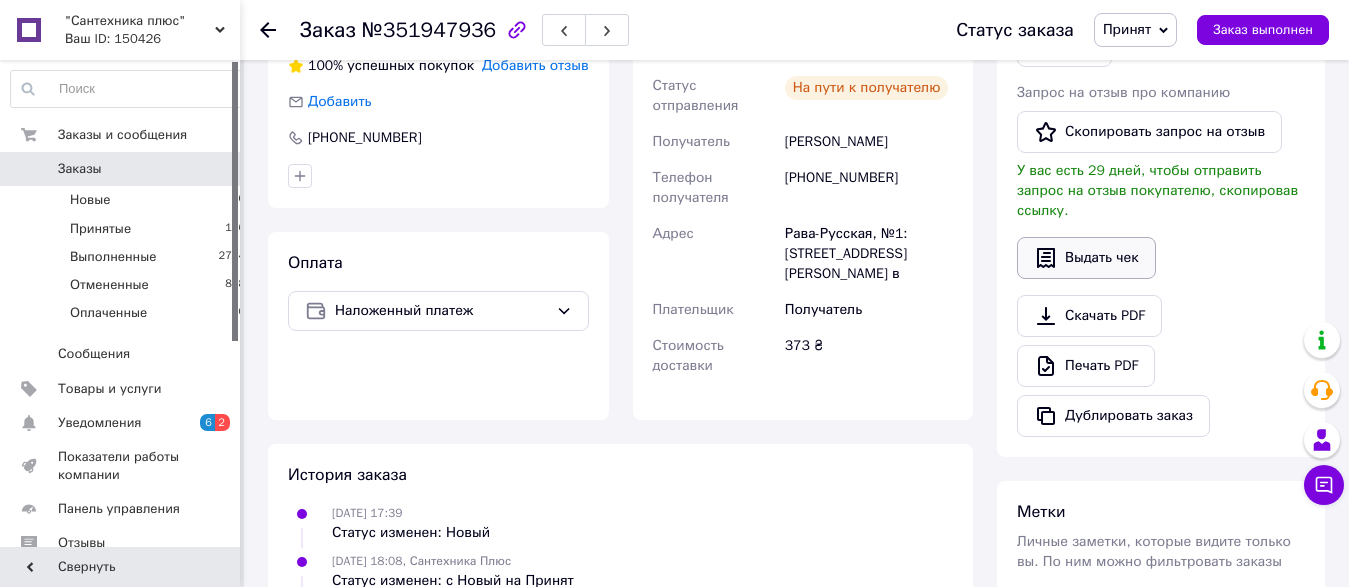 click on "Выдать чек" at bounding box center [1086, 258] 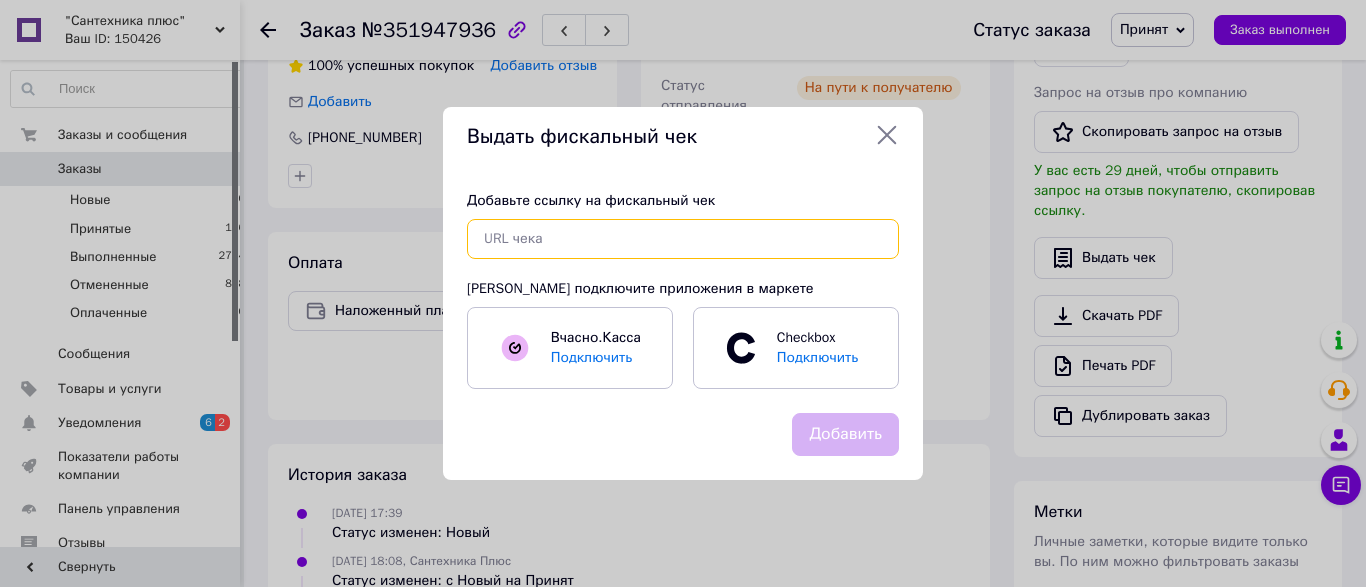 click at bounding box center (683, 239) 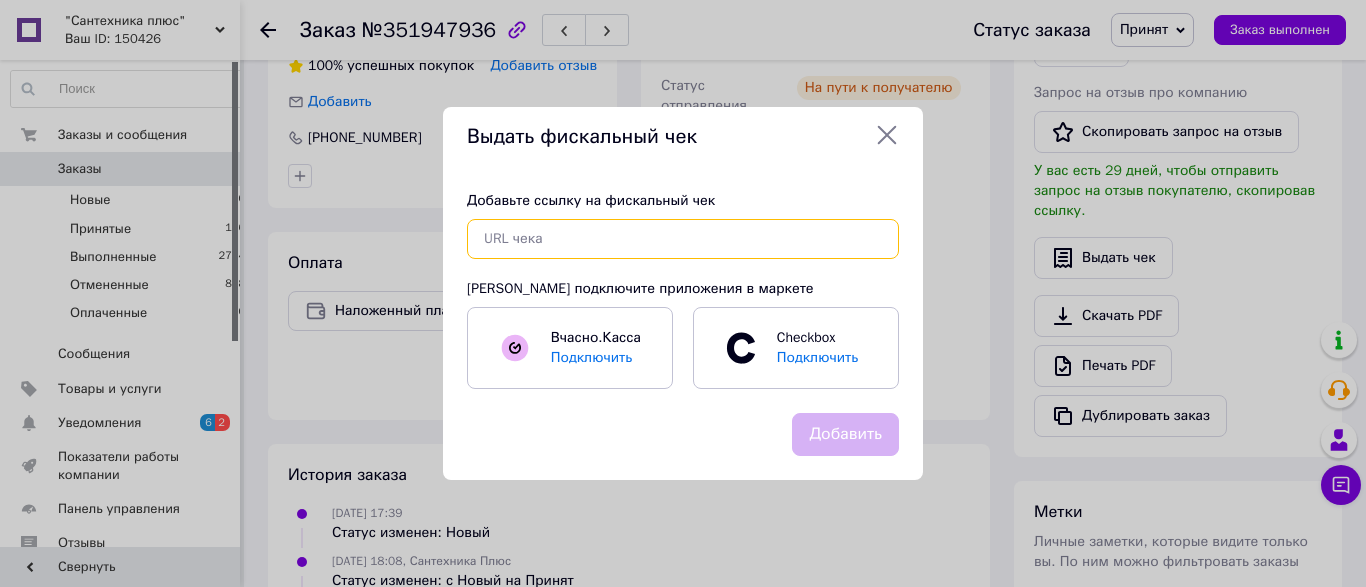 paste on "[URL][DOMAIN_NAME]" 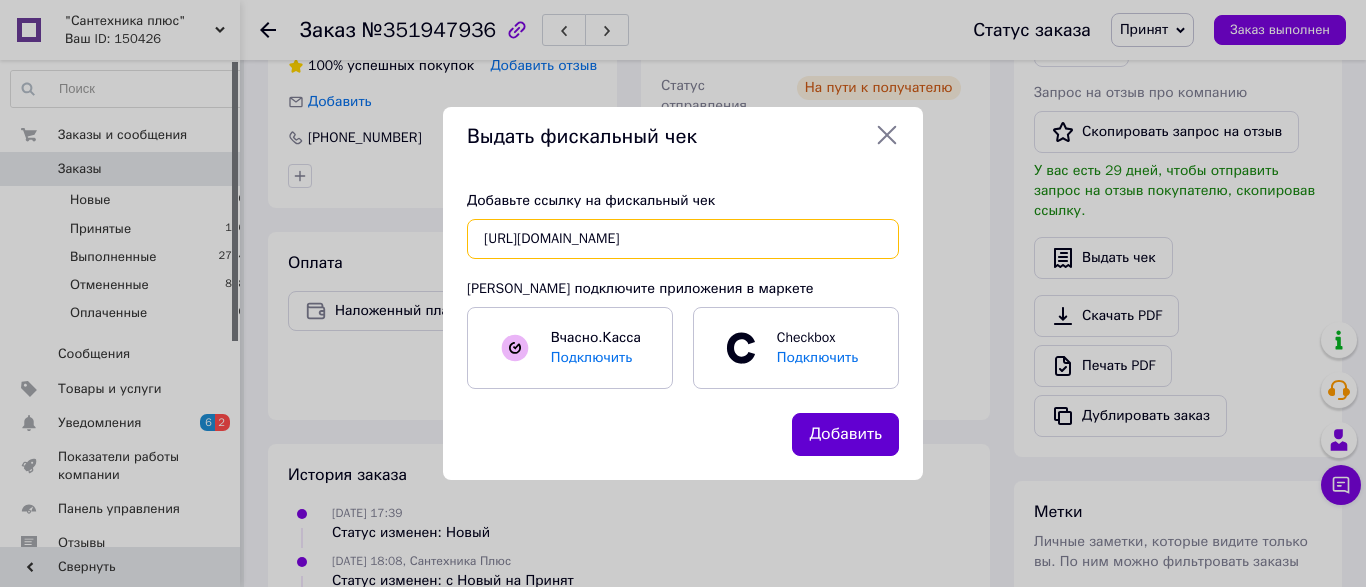 type on "[URL][DOMAIN_NAME]" 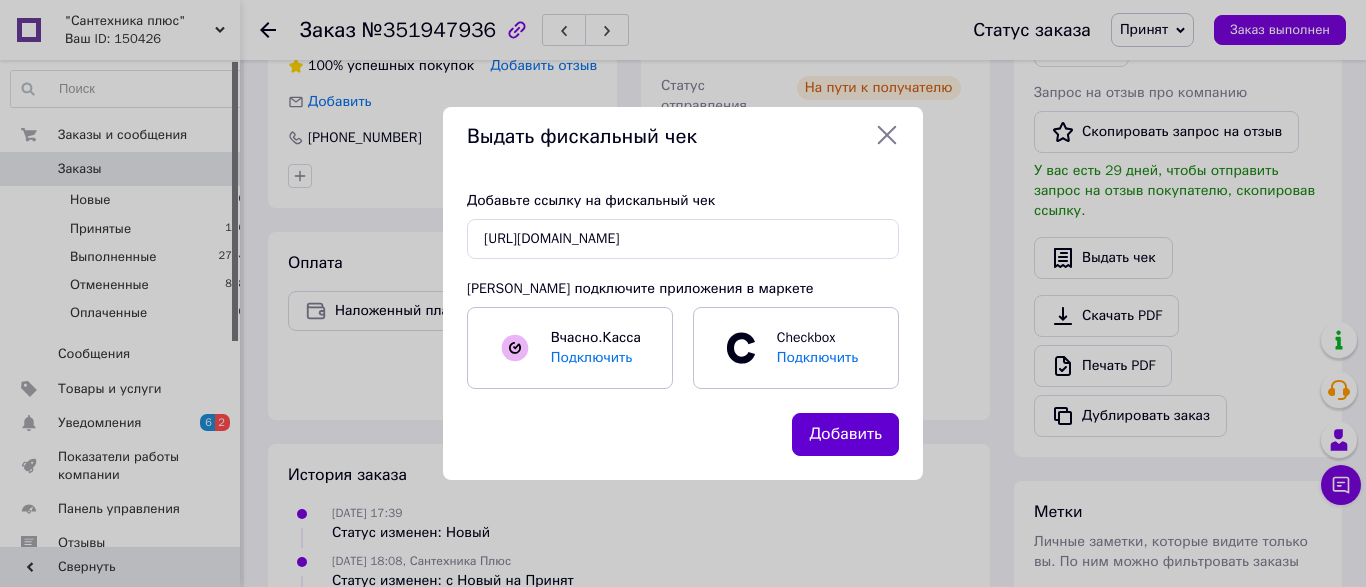 click on "Добавить" at bounding box center (845, 434) 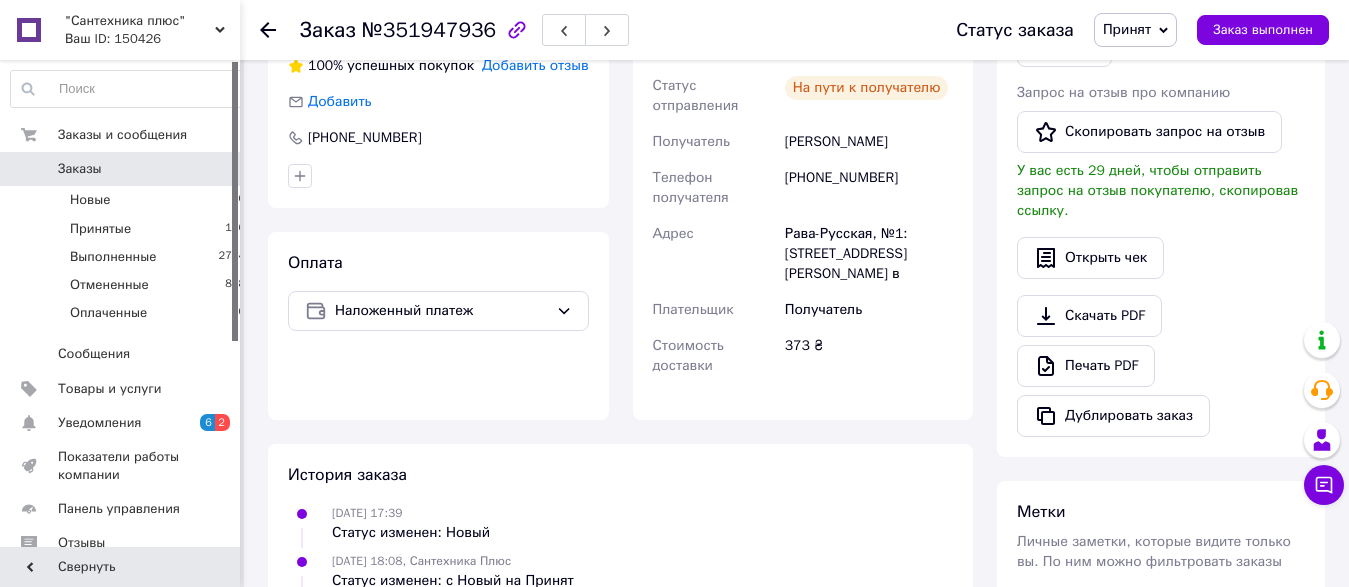 click 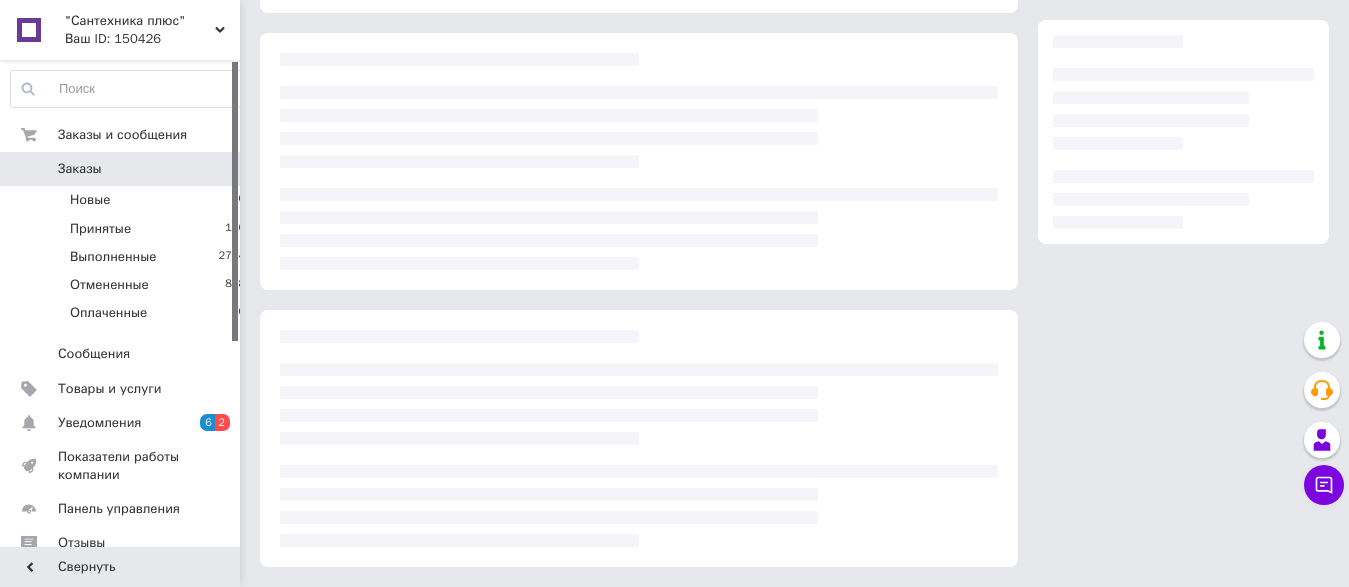 scroll, scrollTop: 0, scrollLeft: 0, axis: both 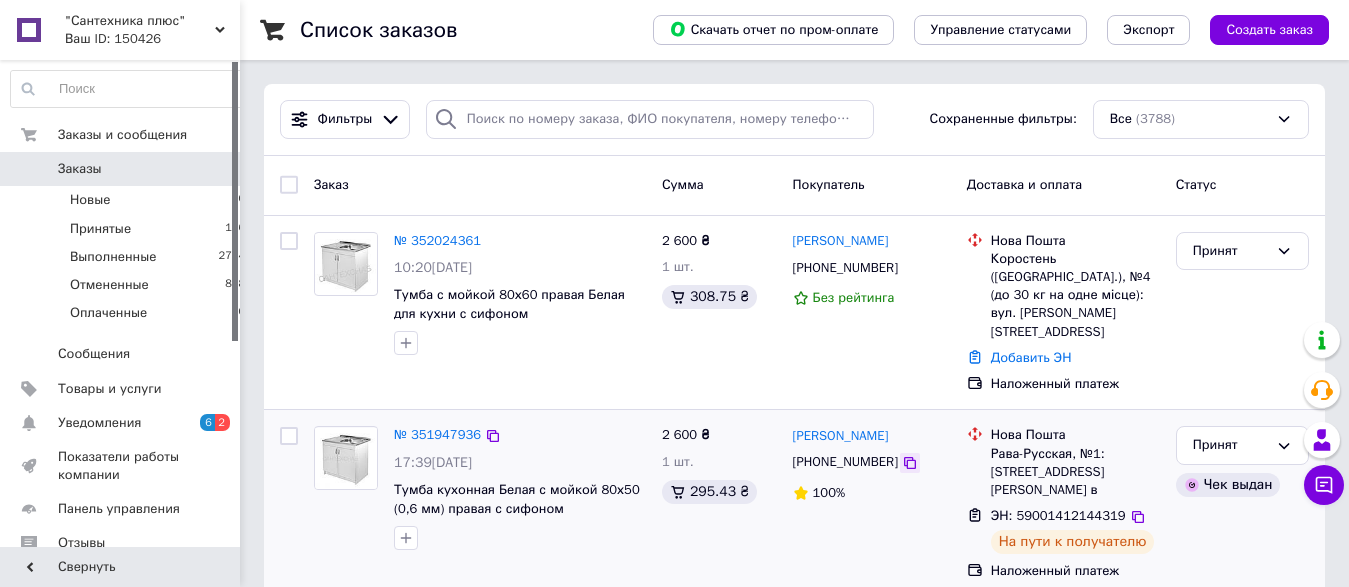 click 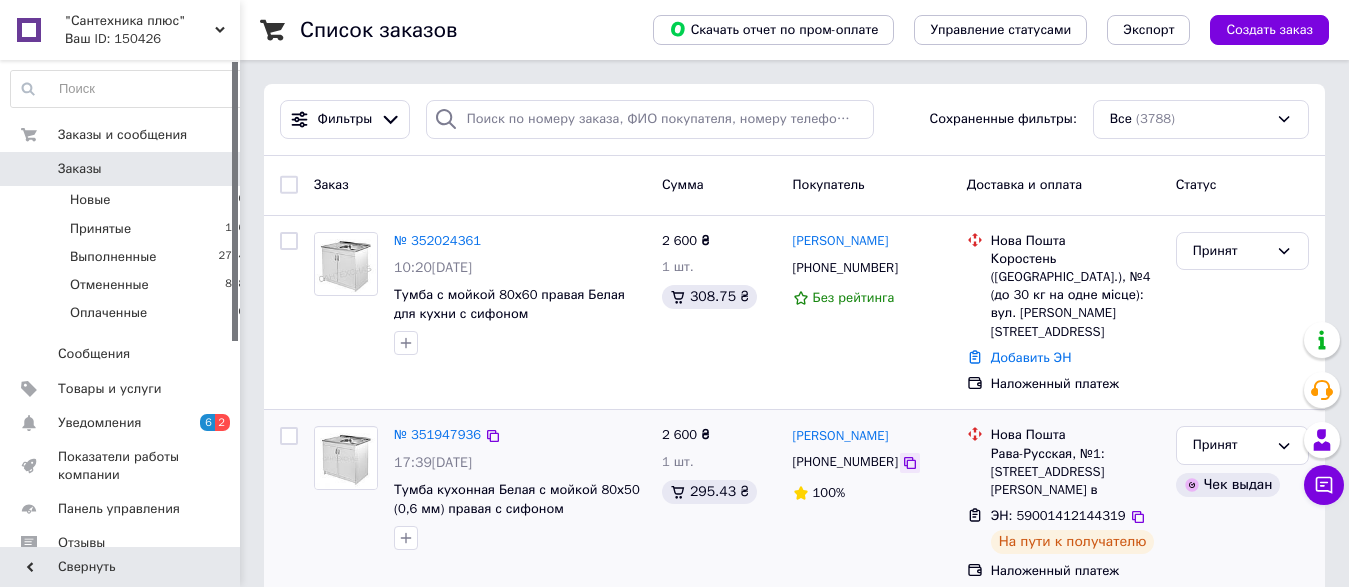 click 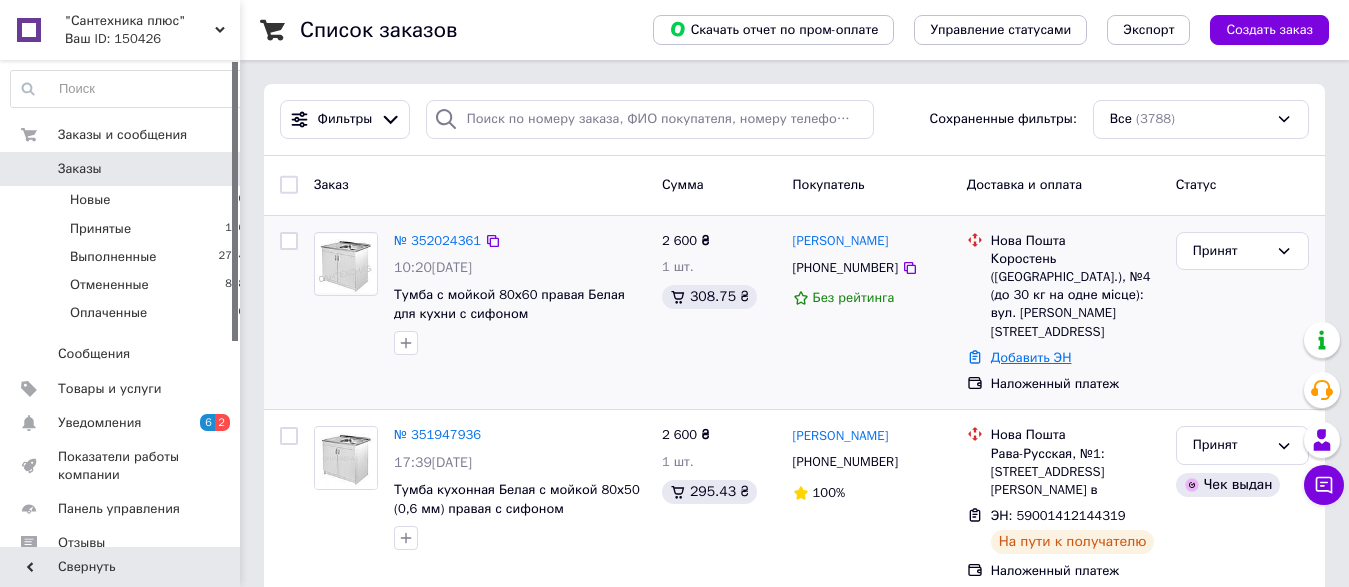 click on "Добавить ЭН" at bounding box center (1031, 357) 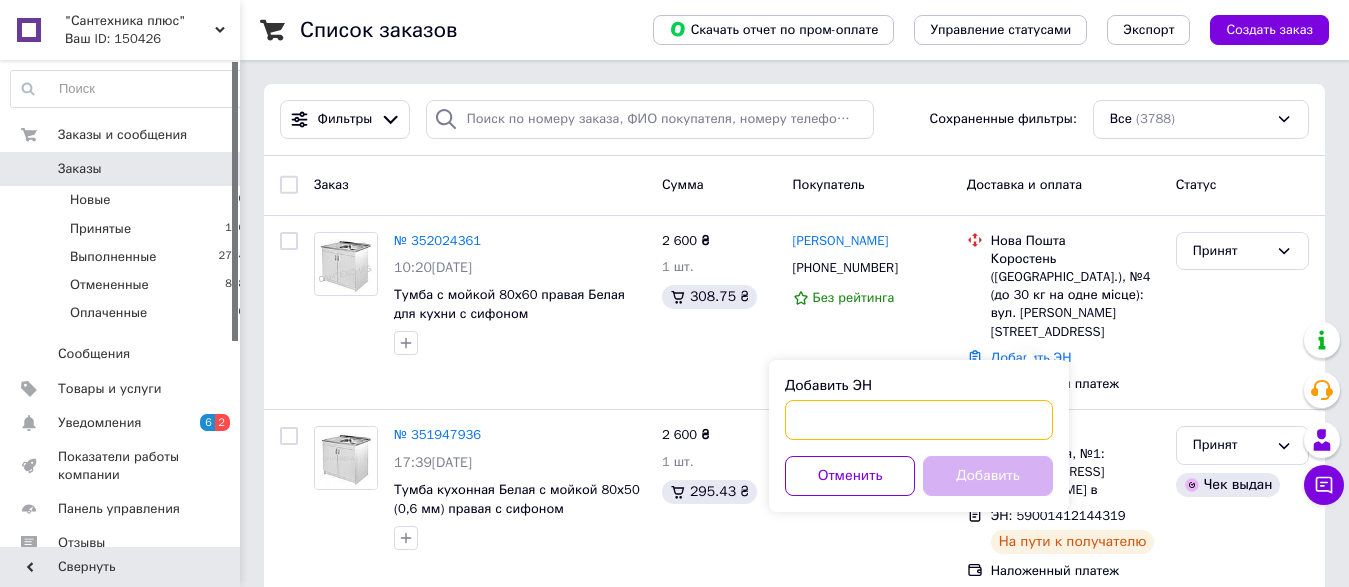 click on "Добавить ЭН" at bounding box center [919, 420] 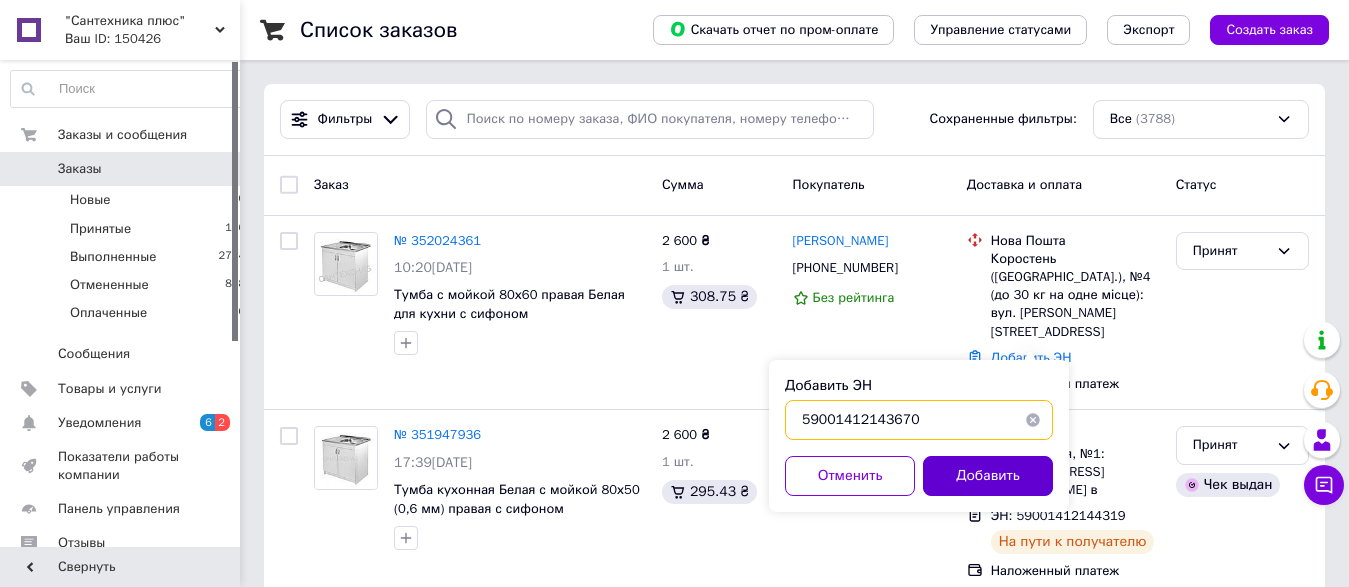 type on "59001412143670" 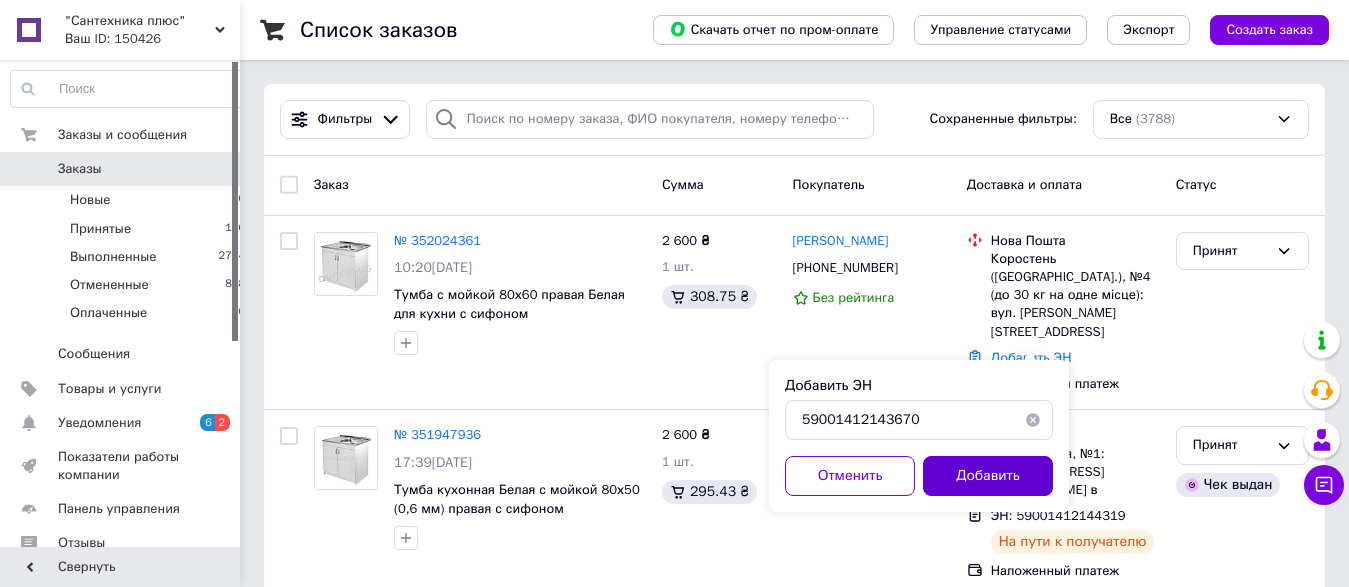 click on "Добавить" at bounding box center [988, 476] 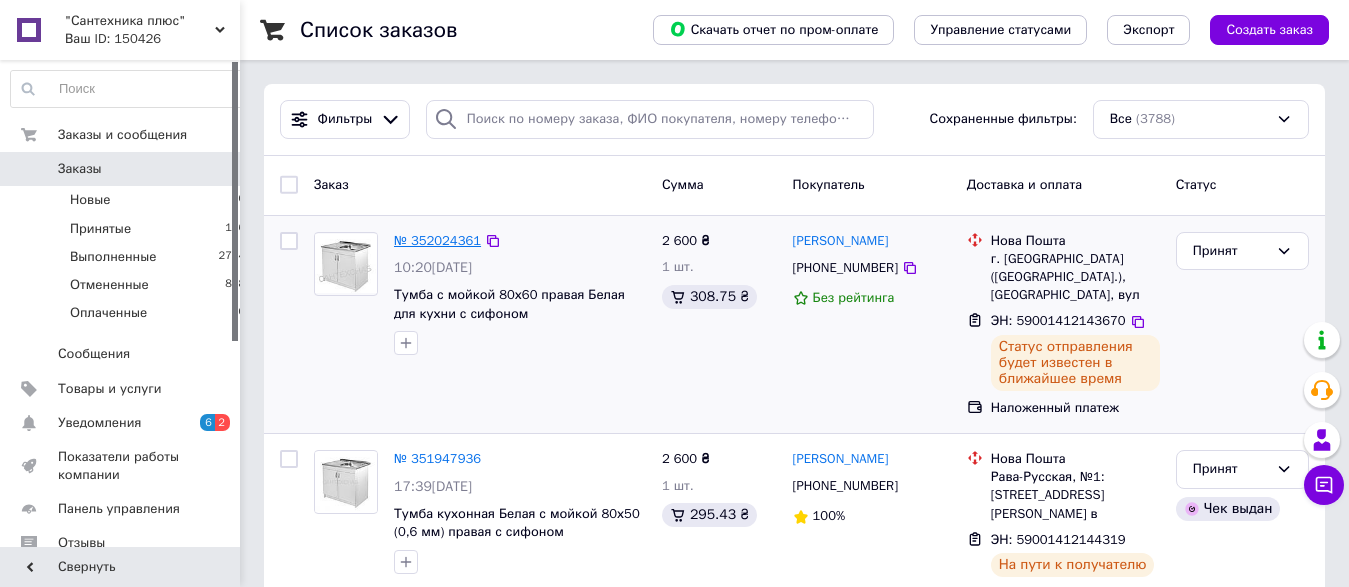 click on "№ 352024361" at bounding box center (437, 240) 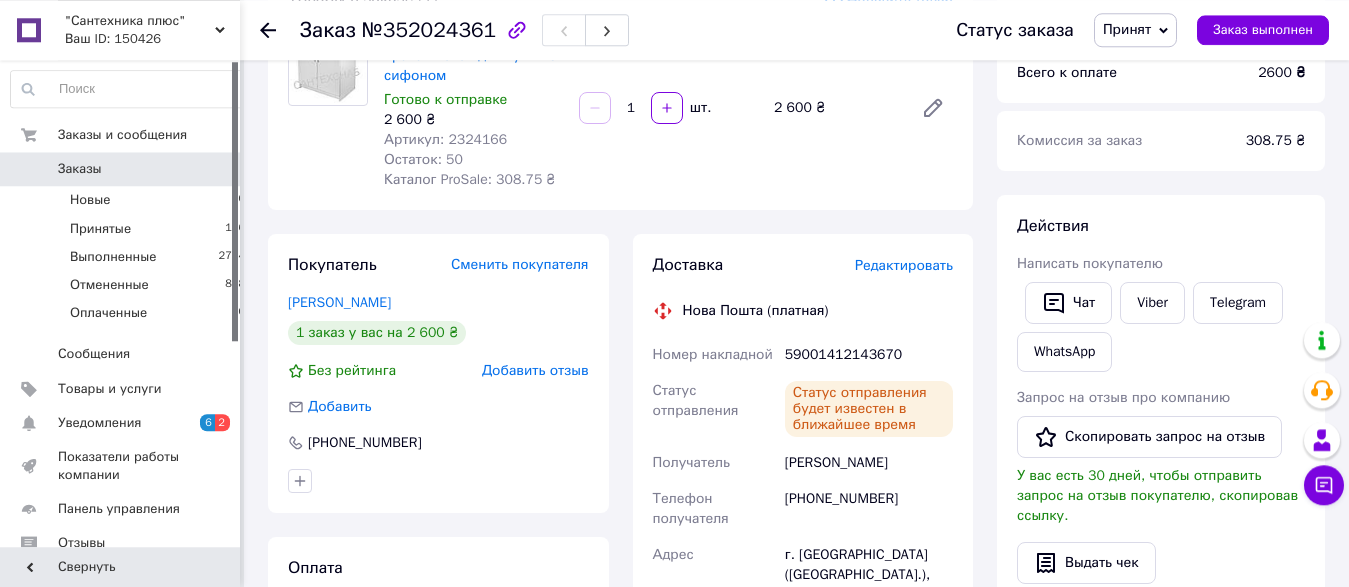 scroll, scrollTop: 306, scrollLeft: 0, axis: vertical 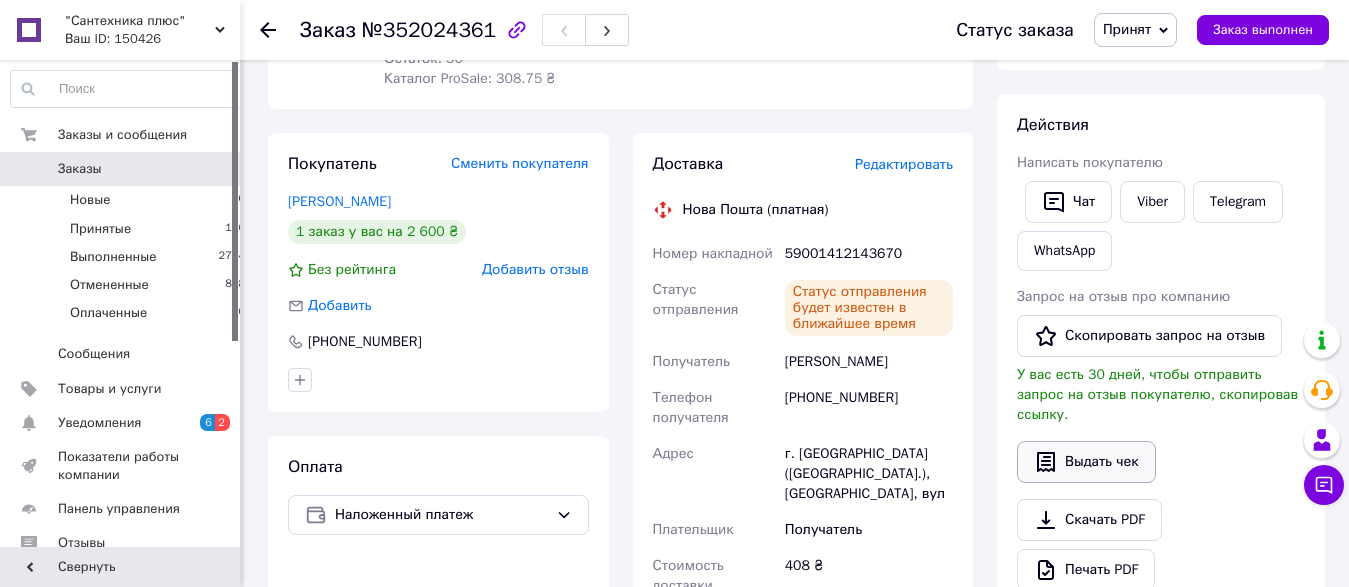 click on "Выдать чек" at bounding box center [1086, 462] 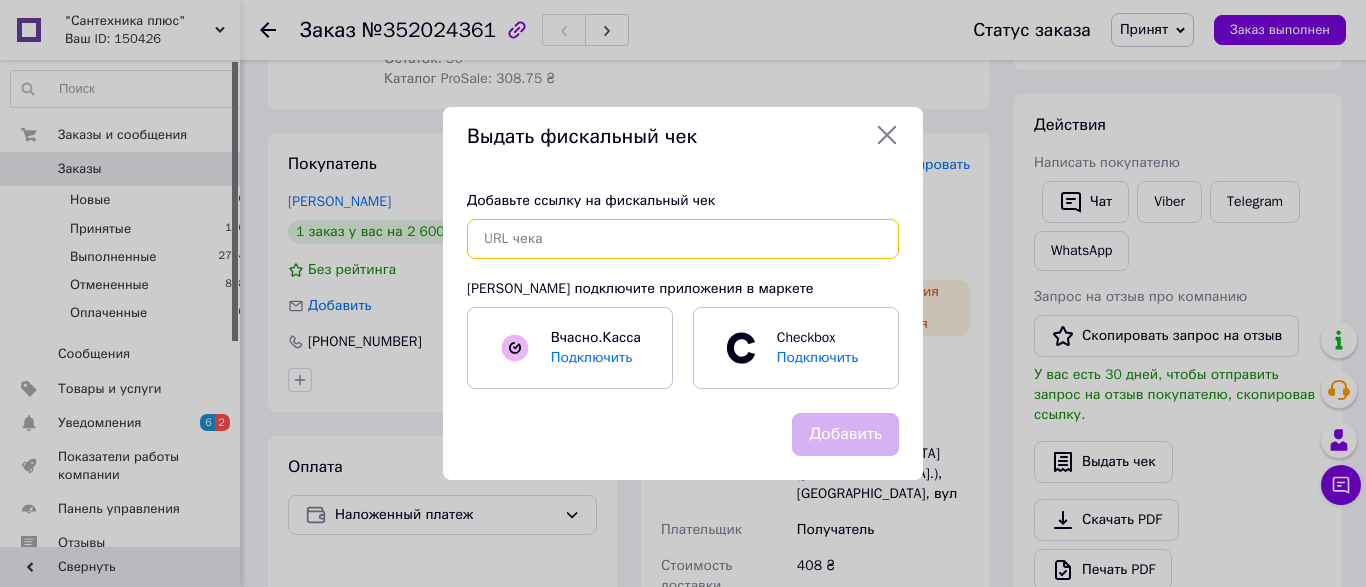 click at bounding box center (683, 239) 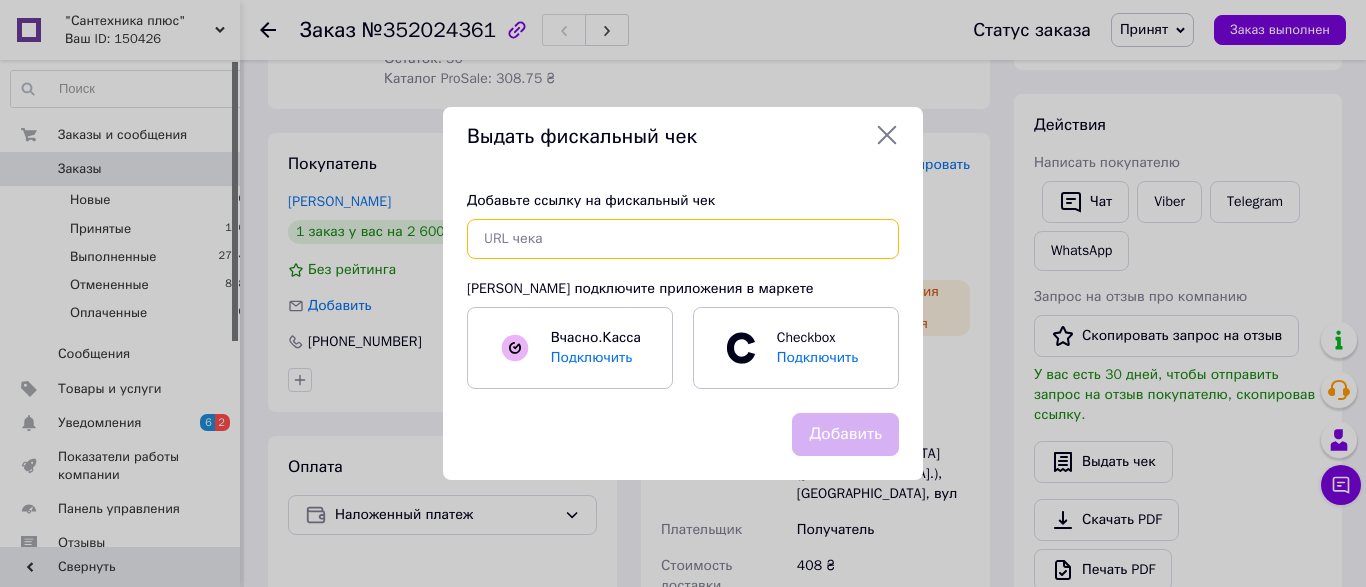 paste on "[URL][DOMAIN_NAME]" 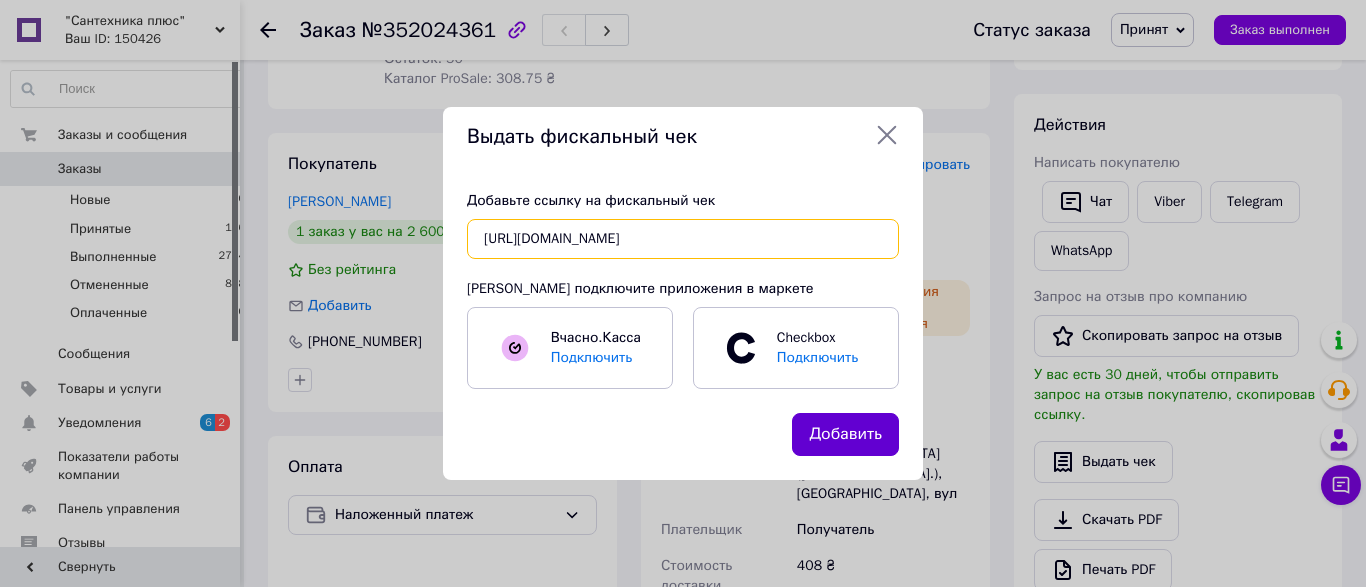 type on "[URL][DOMAIN_NAME]" 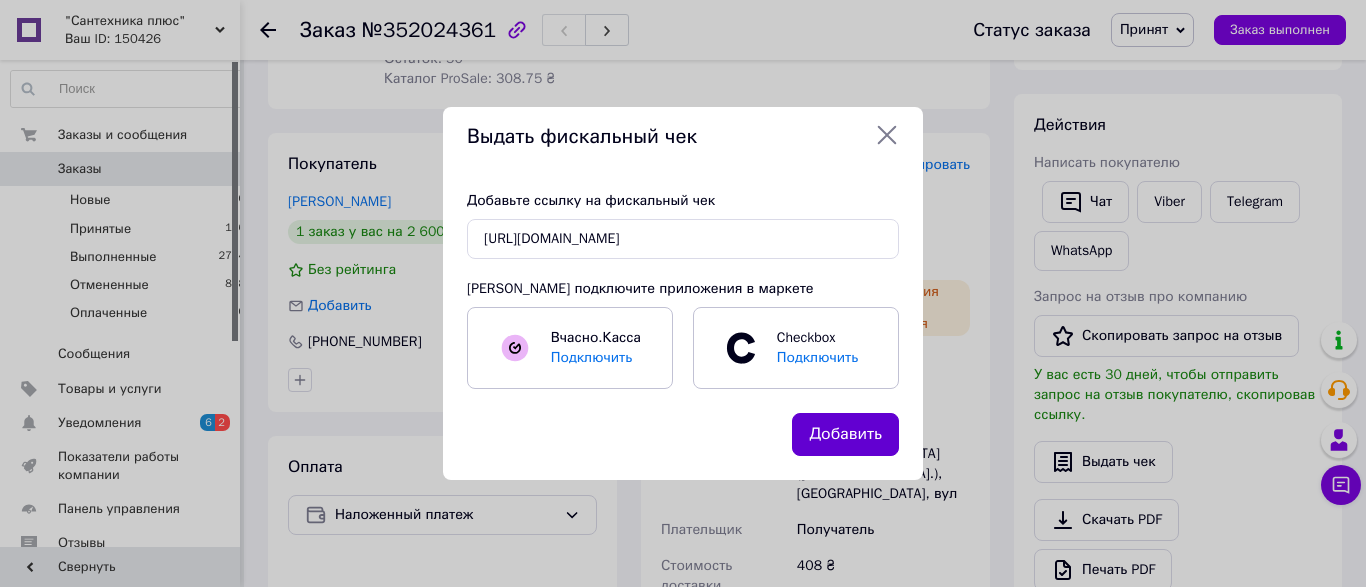 click on "Добавить" at bounding box center (845, 434) 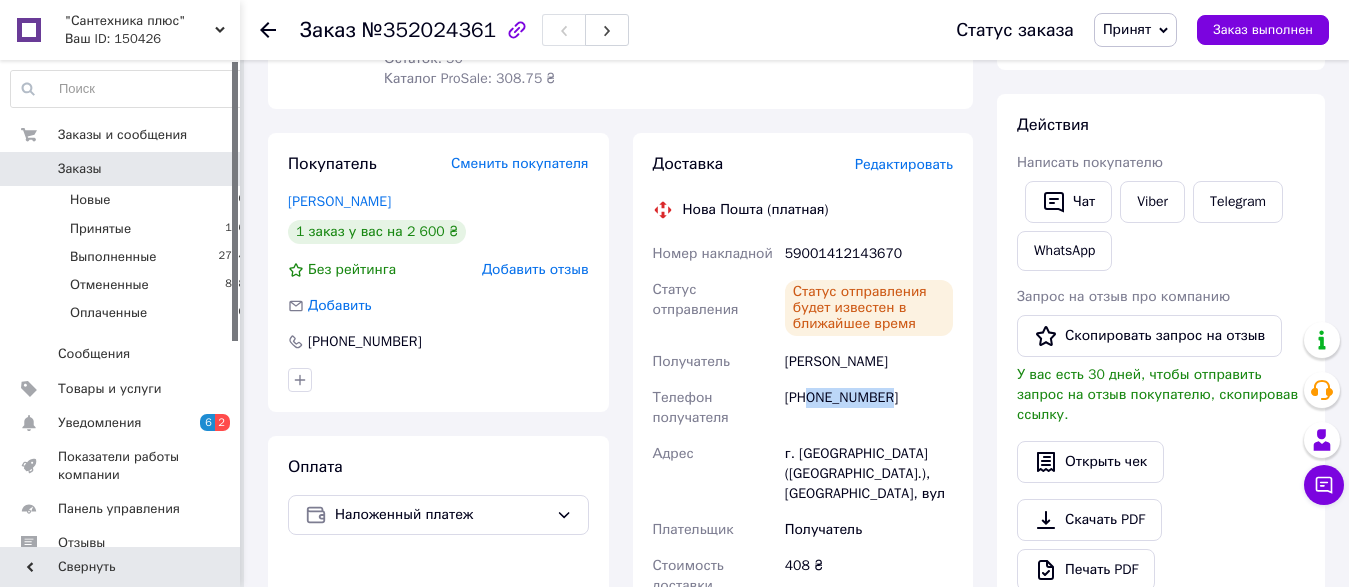 drag, startPoint x: 810, startPoint y: 396, endPoint x: 901, endPoint y: 413, distance: 92.574295 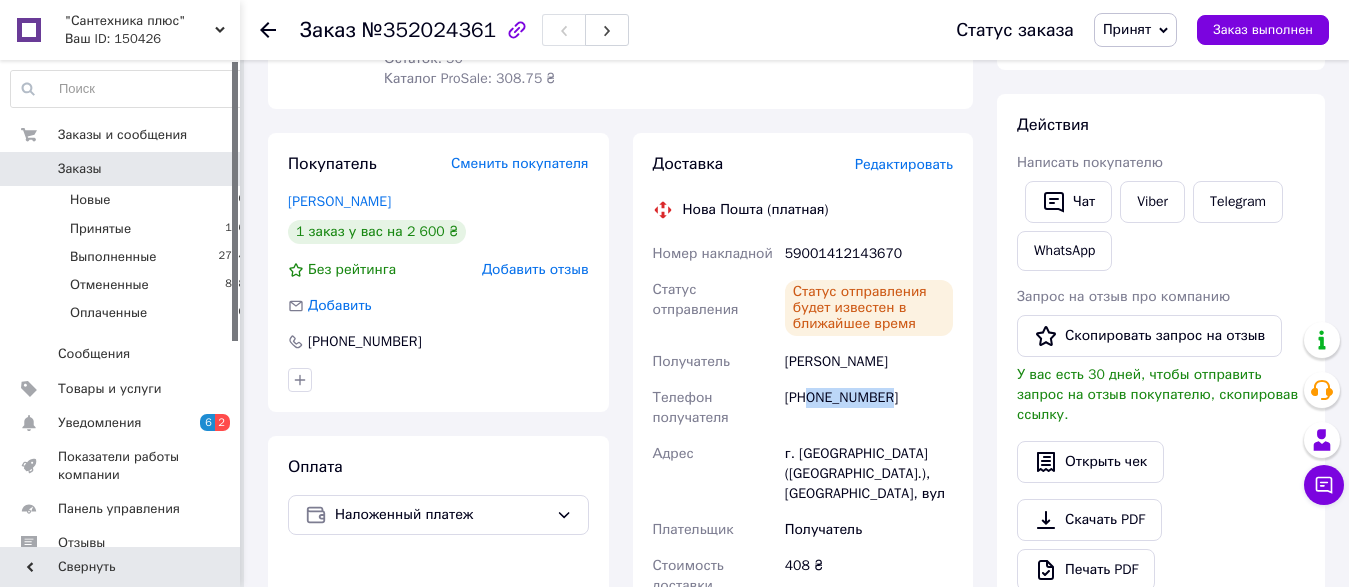 click 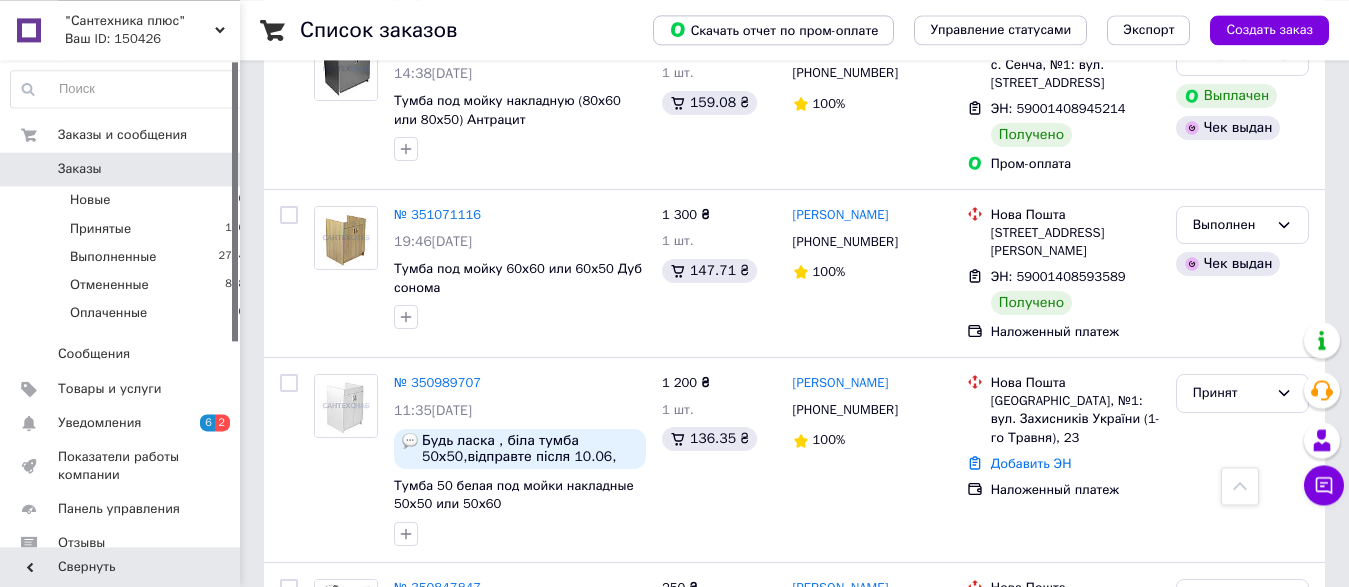 scroll, scrollTop: 1428, scrollLeft: 0, axis: vertical 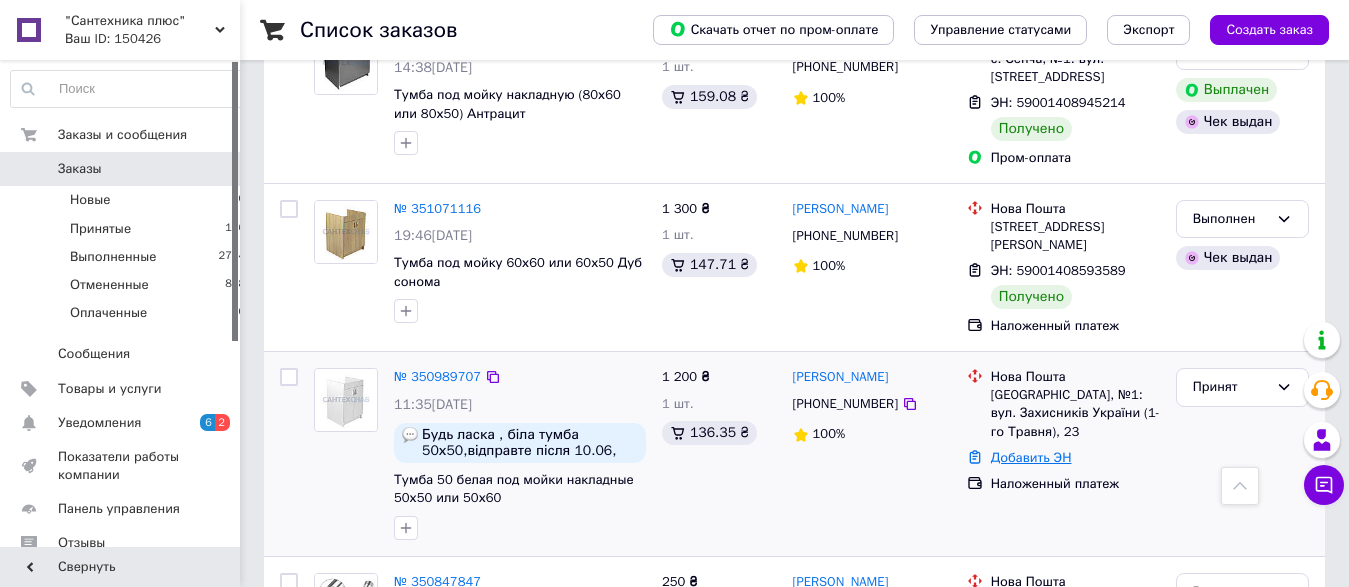 click on "Добавить ЭН" at bounding box center (1031, 457) 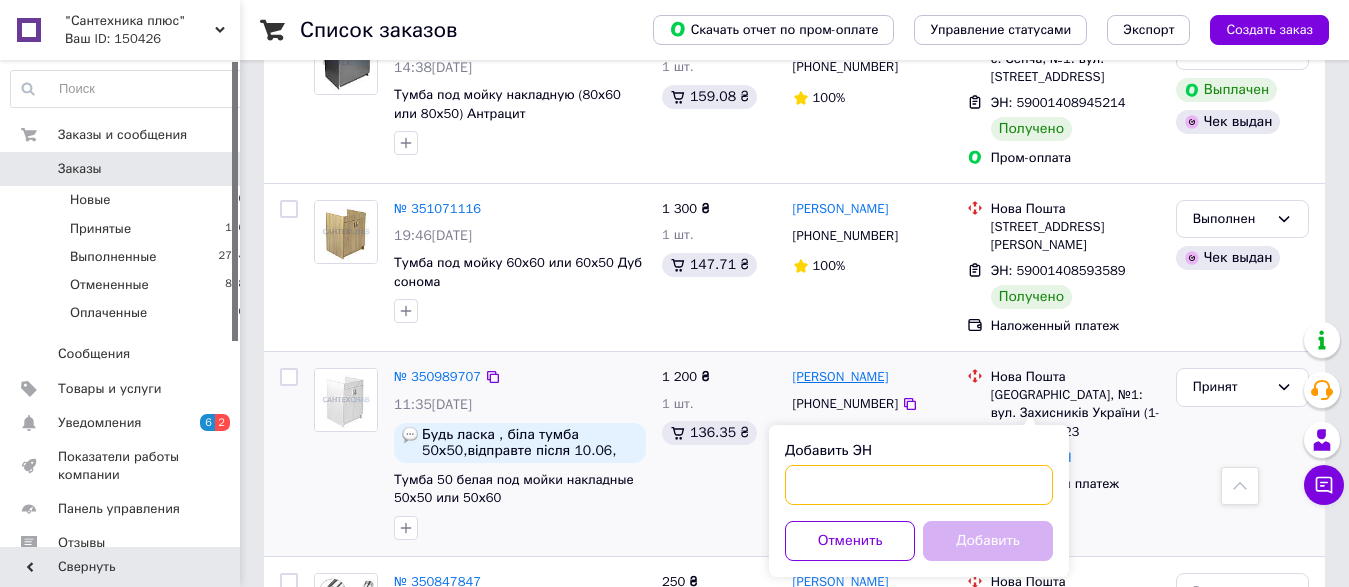 paste on "59001412144884" 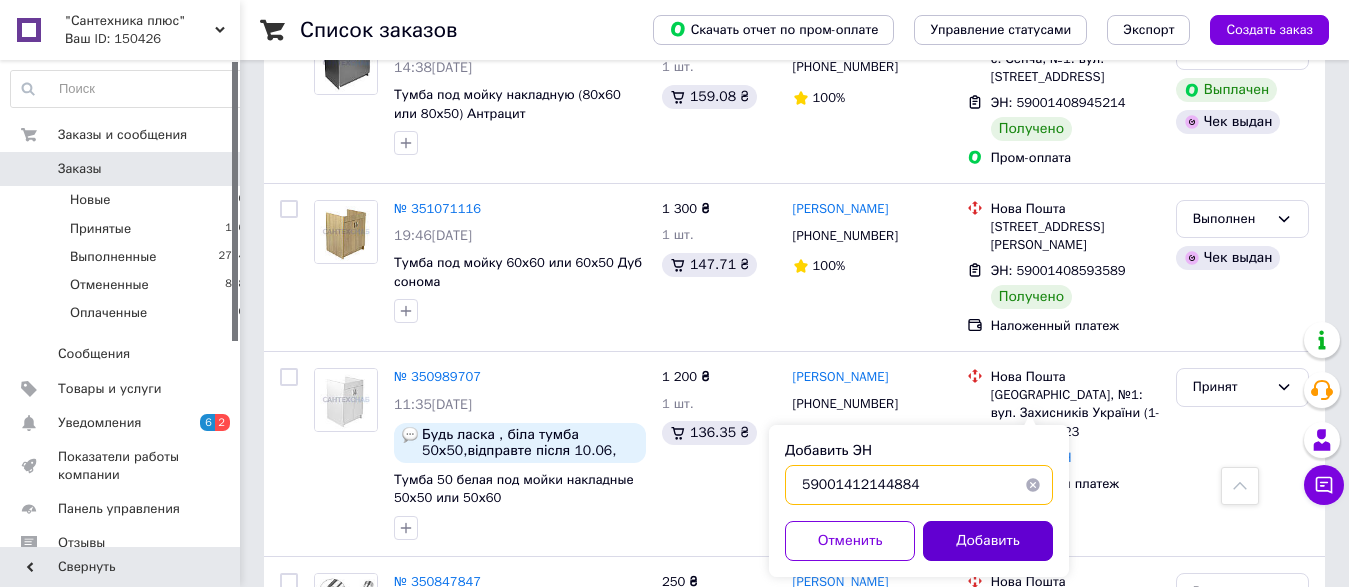 type on "59001412144884" 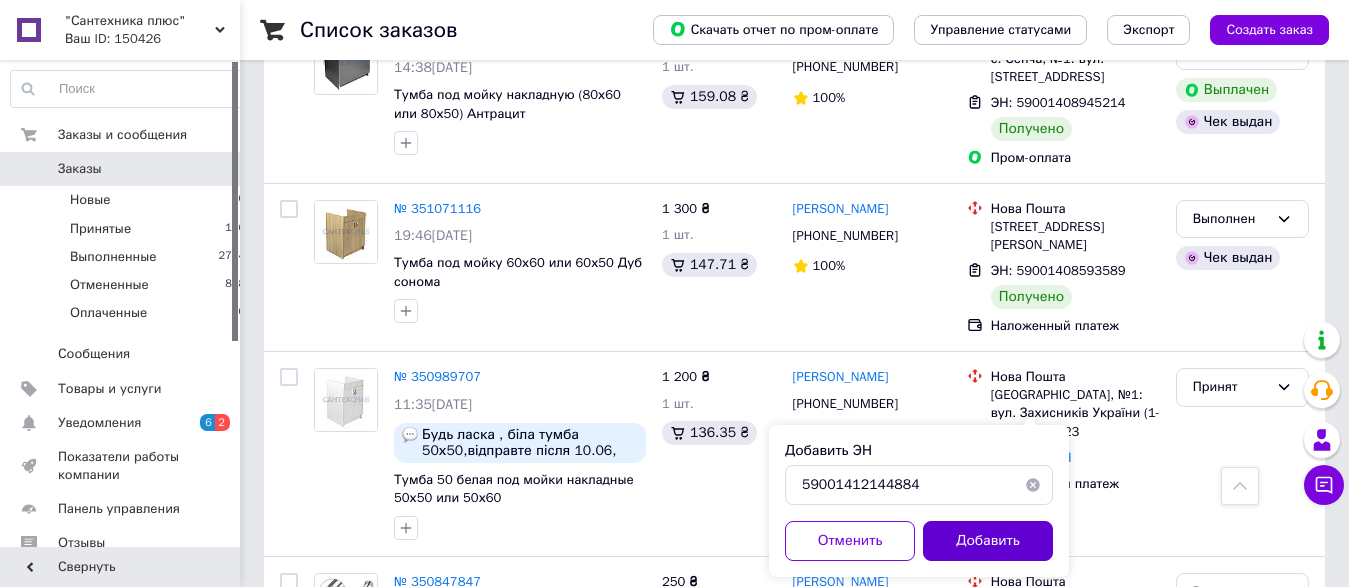 click on "Добавить" at bounding box center (988, 541) 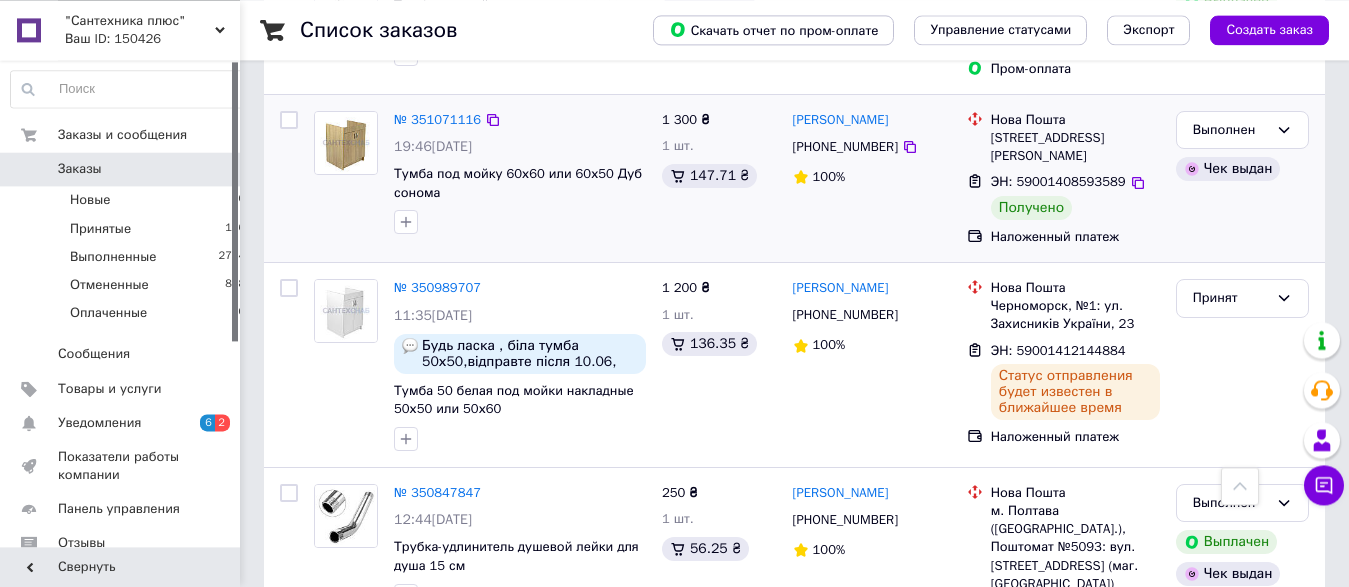 scroll, scrollTop: 1530, scrollLeft: 0, axis: vertical 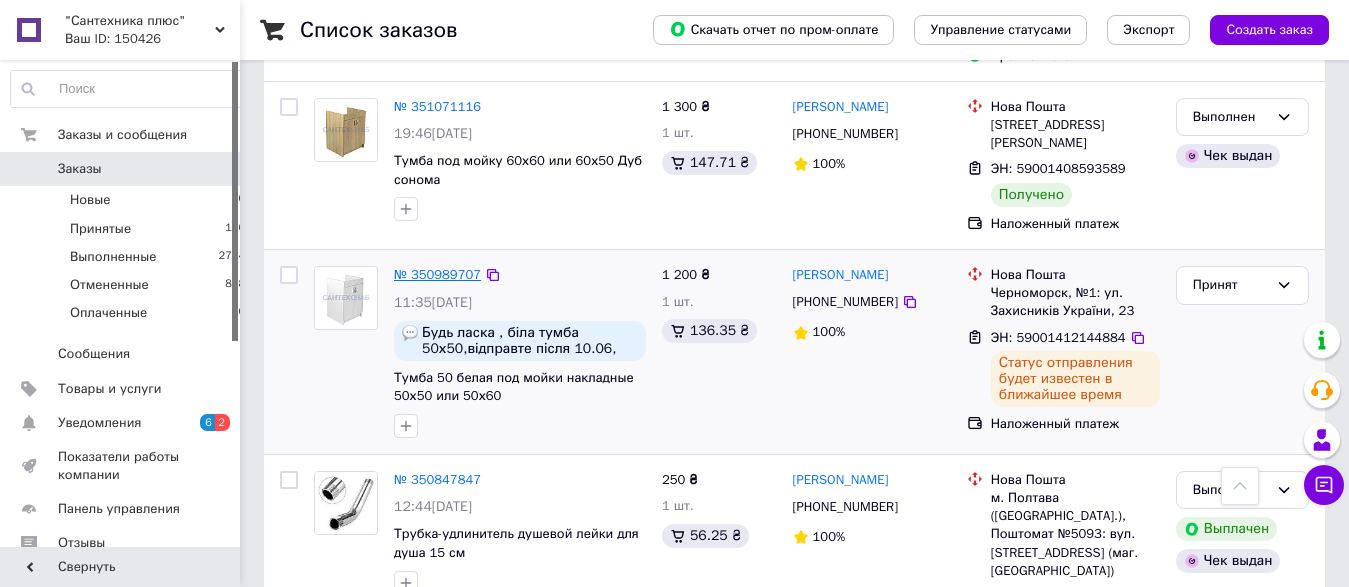 click on "№ 350989707" at bounding box center (437, 274) 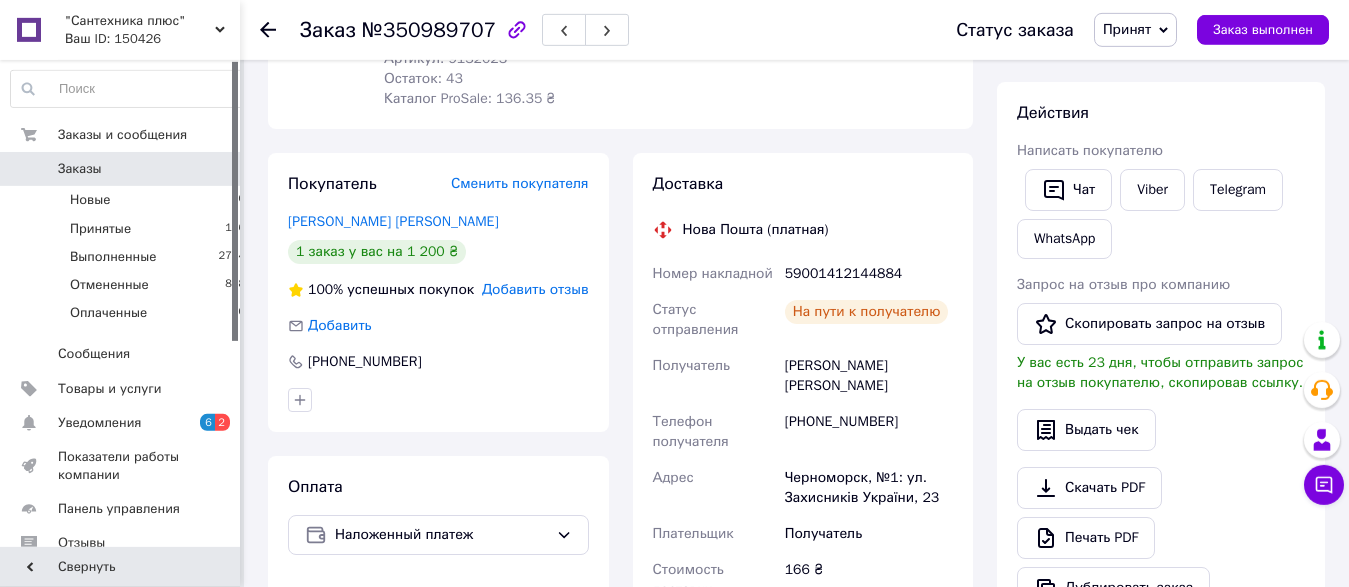 scroll, scrollTop: 327, scrollLeft: 0, axis: vertical 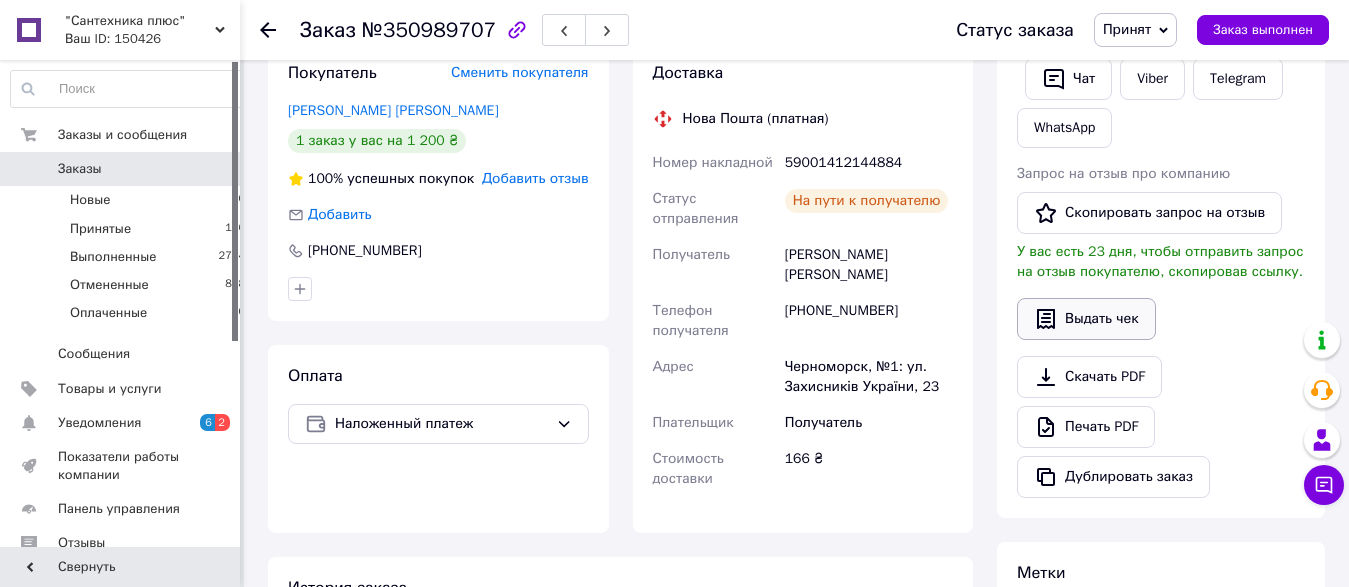 click on "Выдать чек" at bounding box center (1086, 319) 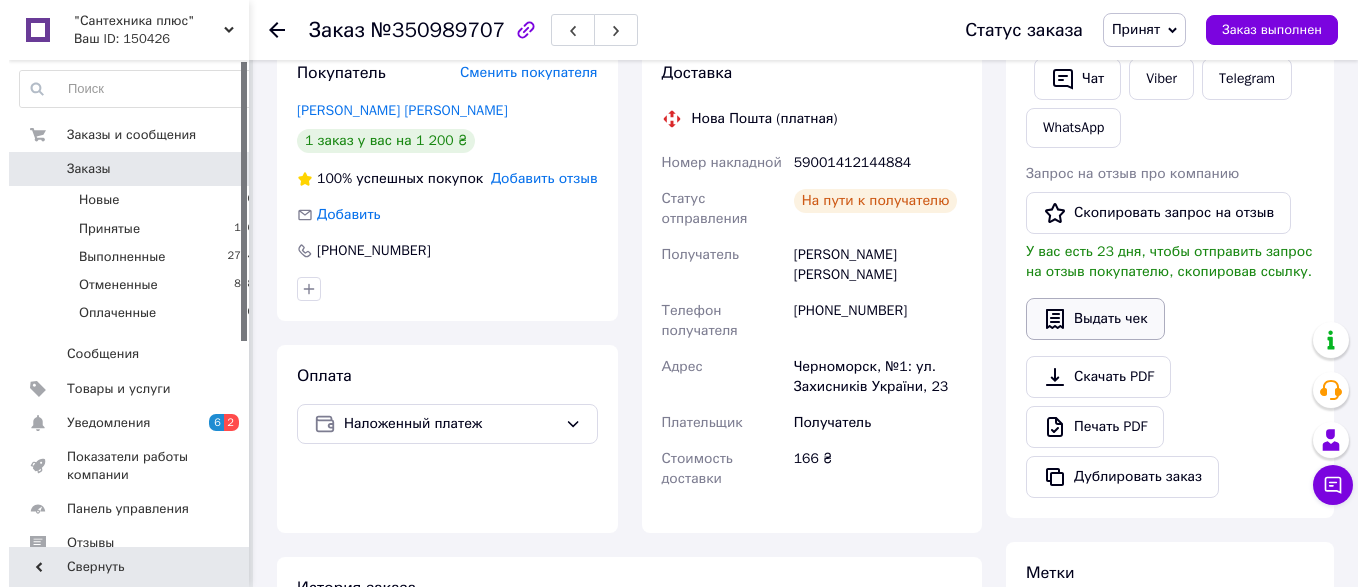 scroll, scrollTop: 397, scrollLeft: 0, axis: vertical 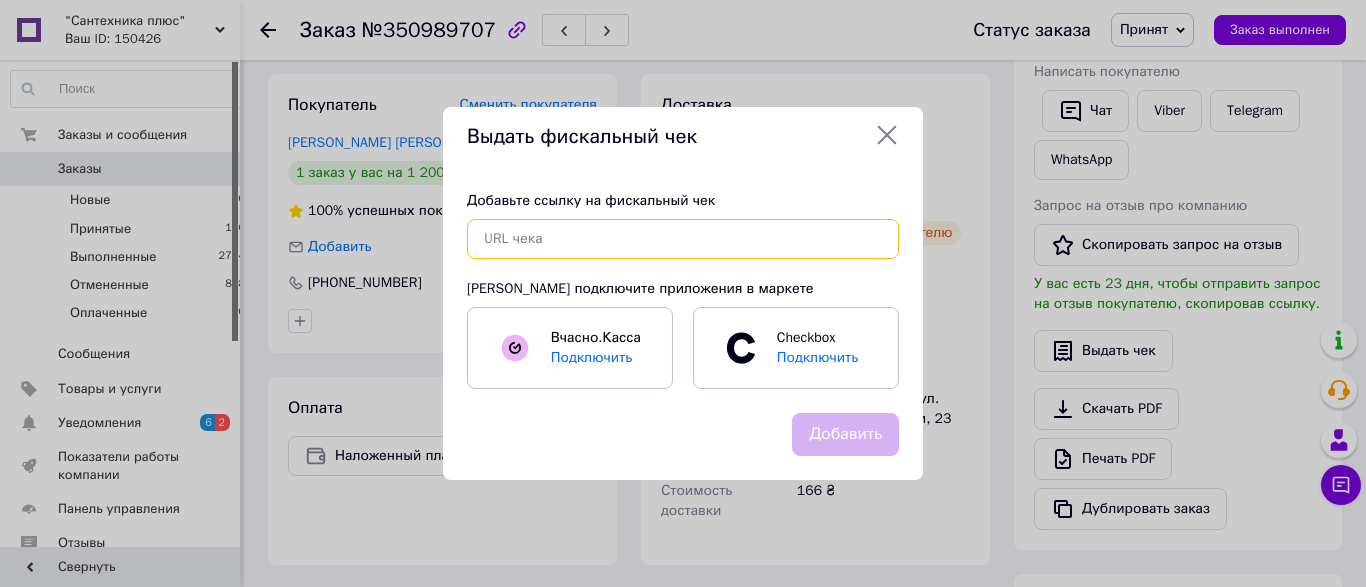 click at bounding box center (683, 239) 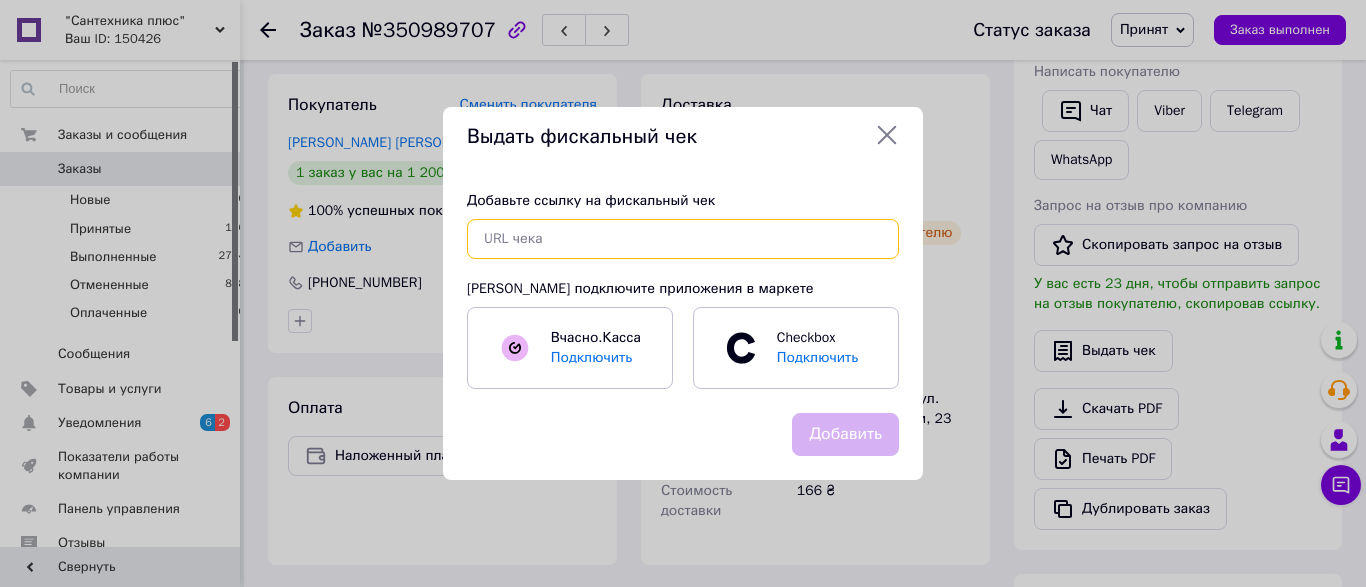 paste on "59001412144884" 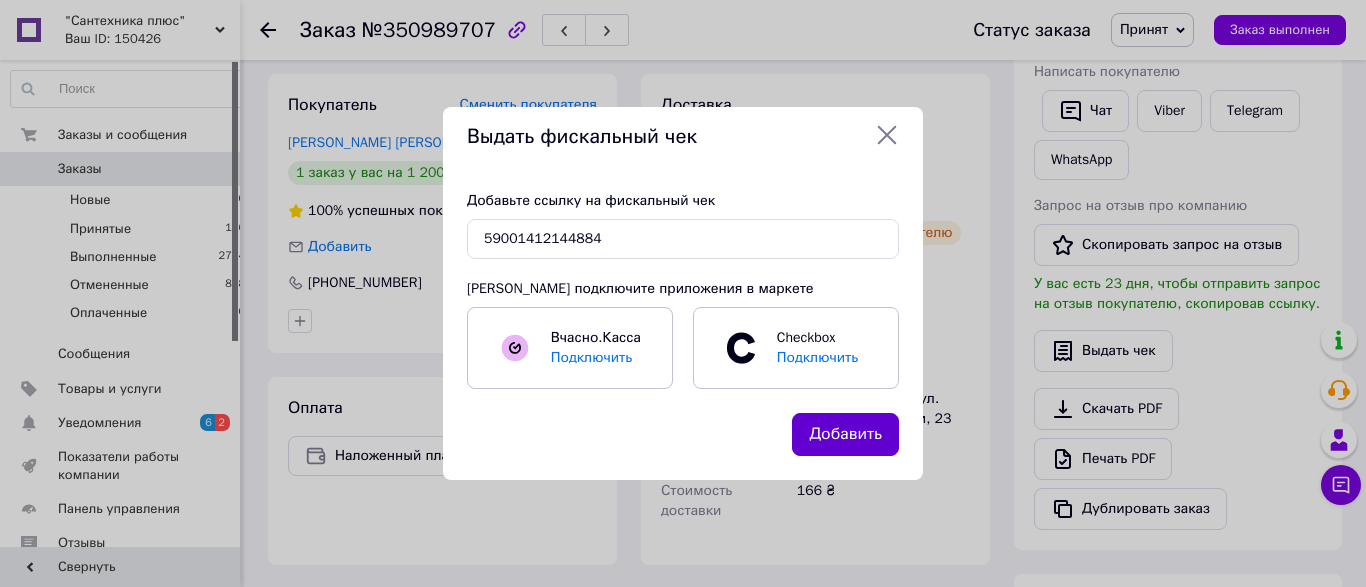 click on "Добавить" at bounding box center [845, 434] 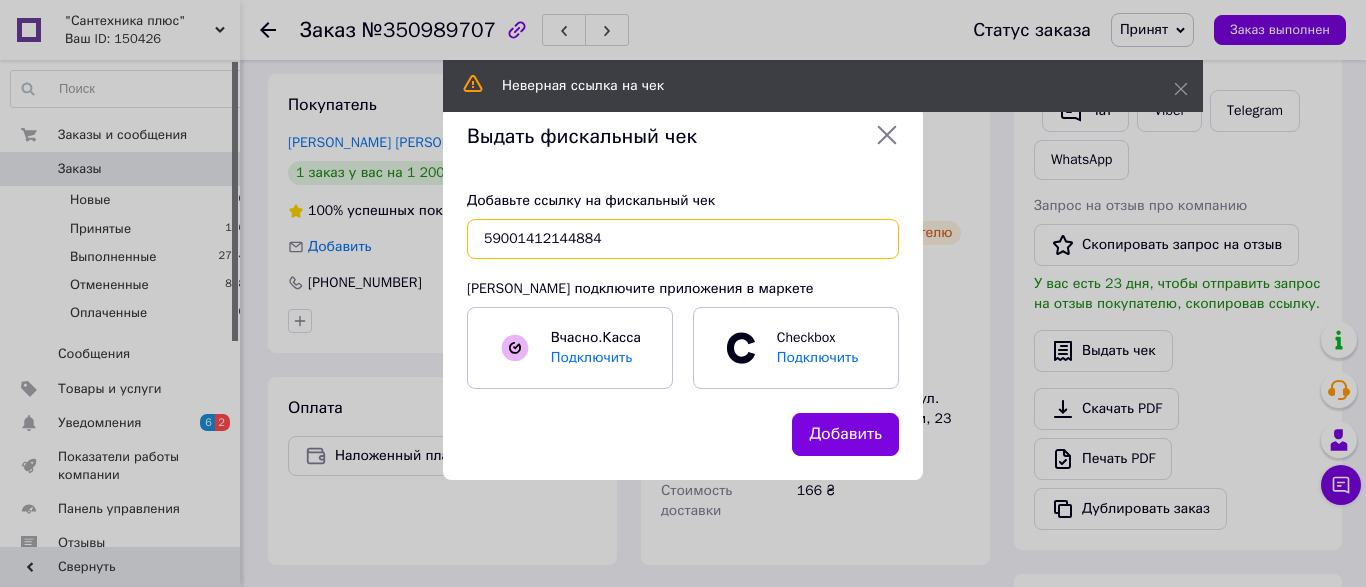 drag, startPoint x: 651, startPoint y: 245, endPoint x: 394, endPoint y: 242, distance: 257.01752 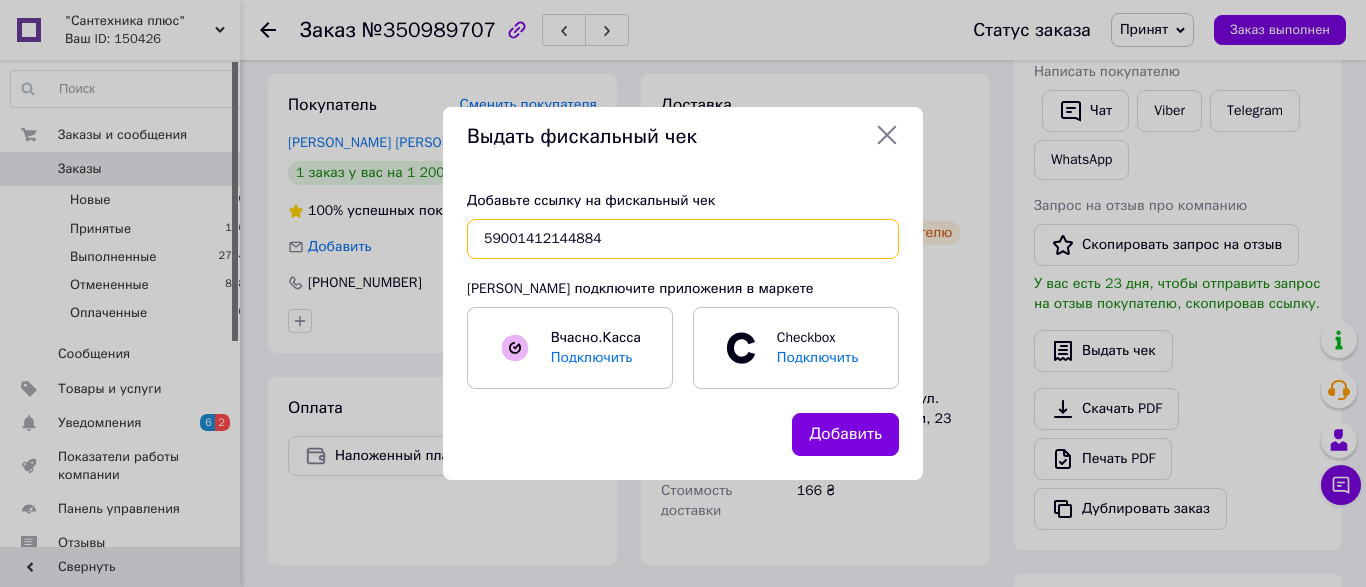 paste on "[URL][DOMAIN_NAME]" 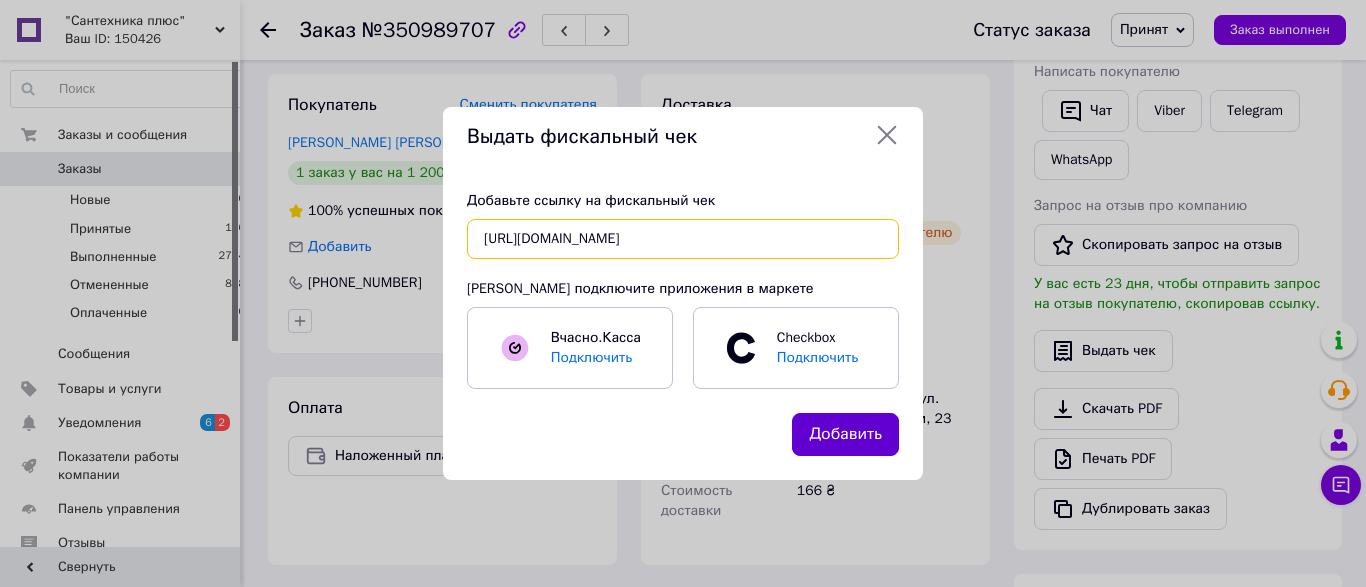 type on "[URL][DOMAIN_NAME]" 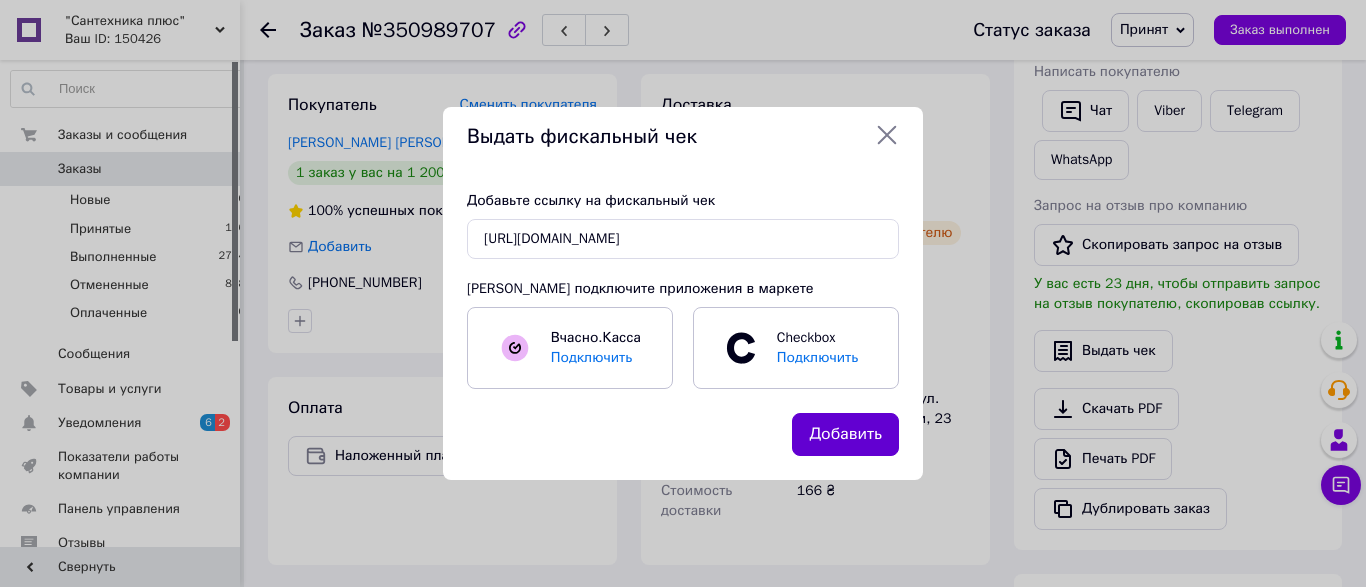 click on "Добавить" at bounding box center [845, 434] 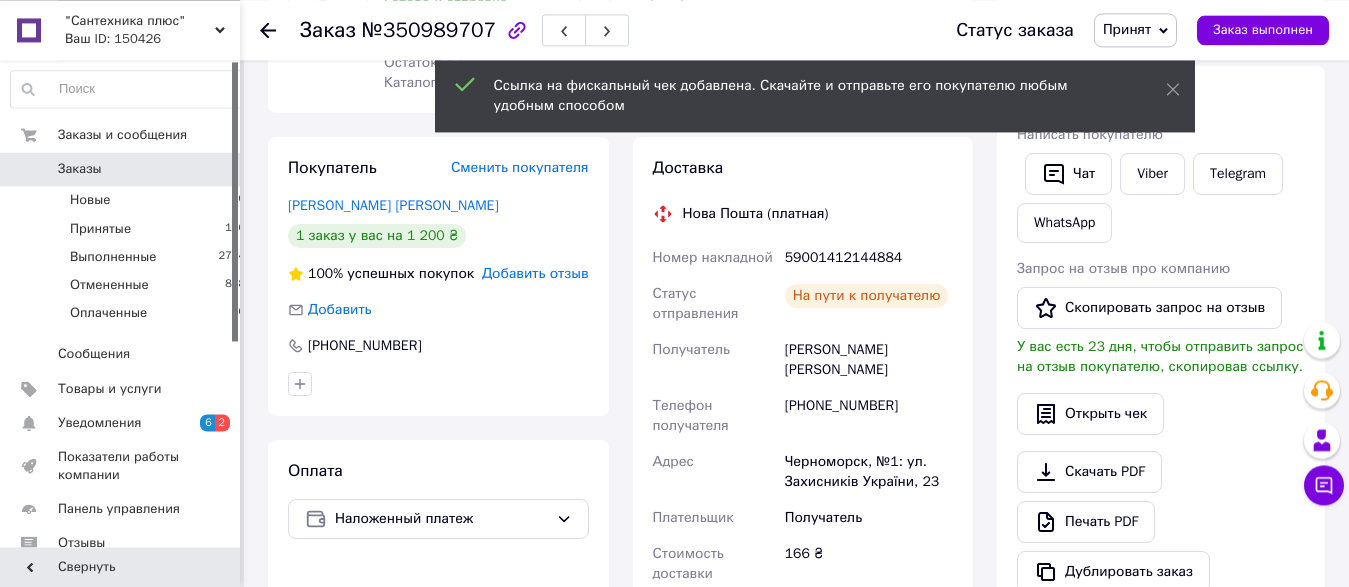scroll, scrollTop: 327, scrollLeft: 0, axis: vertical 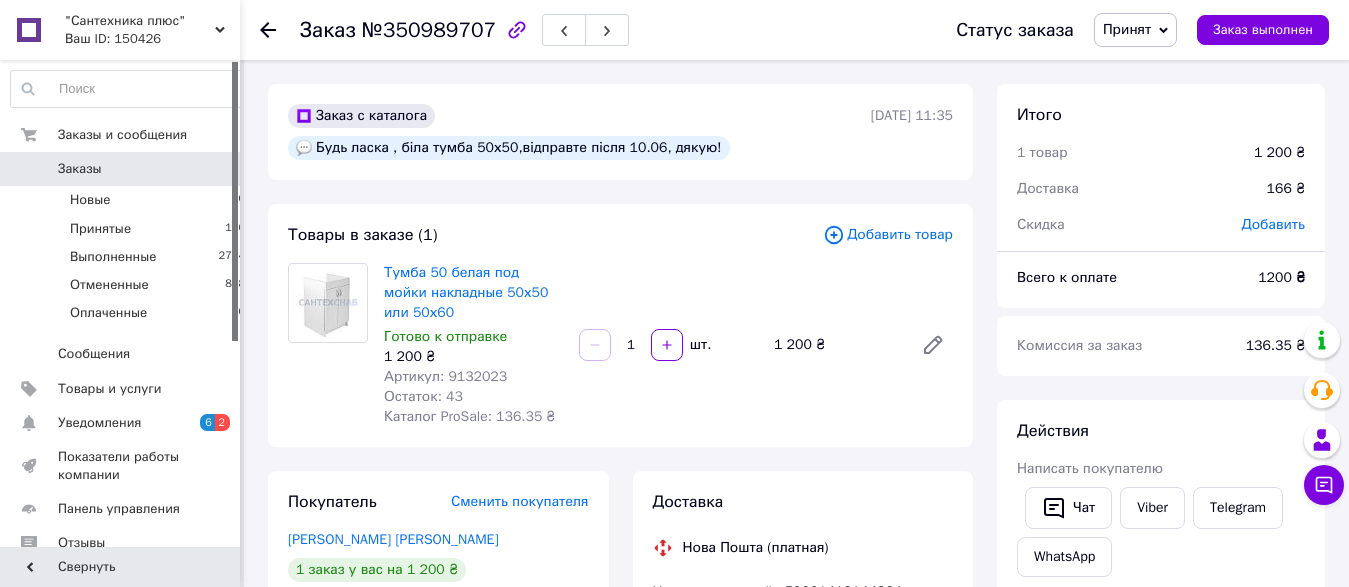 click on "Заказ №350989707 Статус заказа Принят Выполнен Отменен Оплаченный Заказ выполнен" at bounding box center (794, 30) 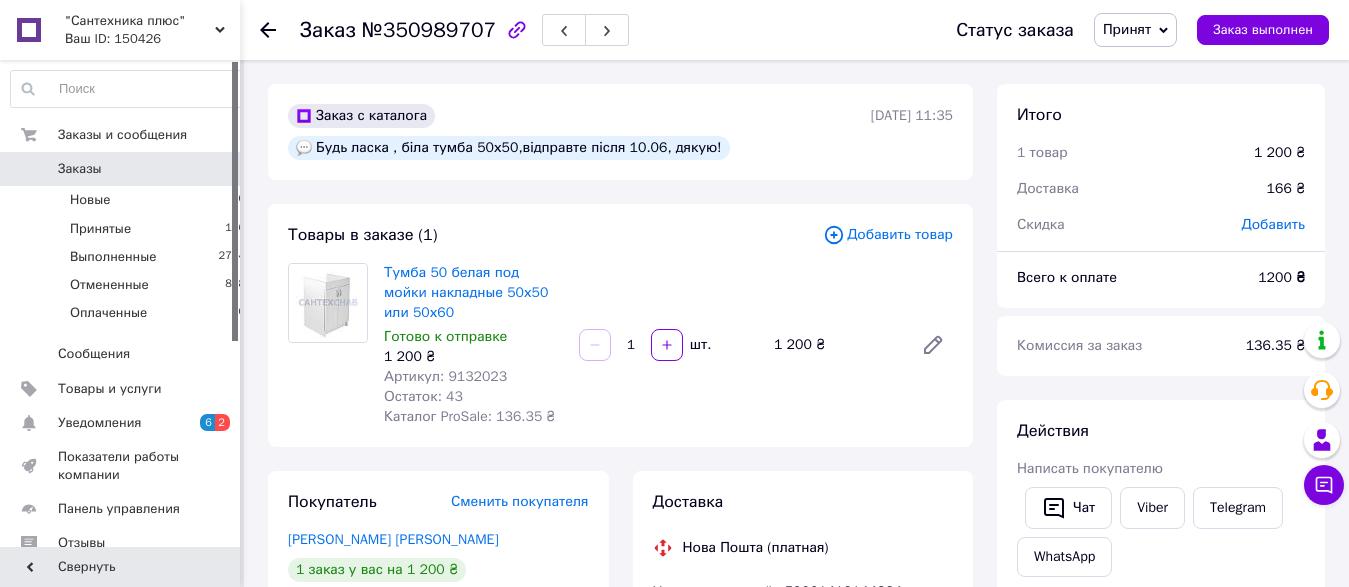 click 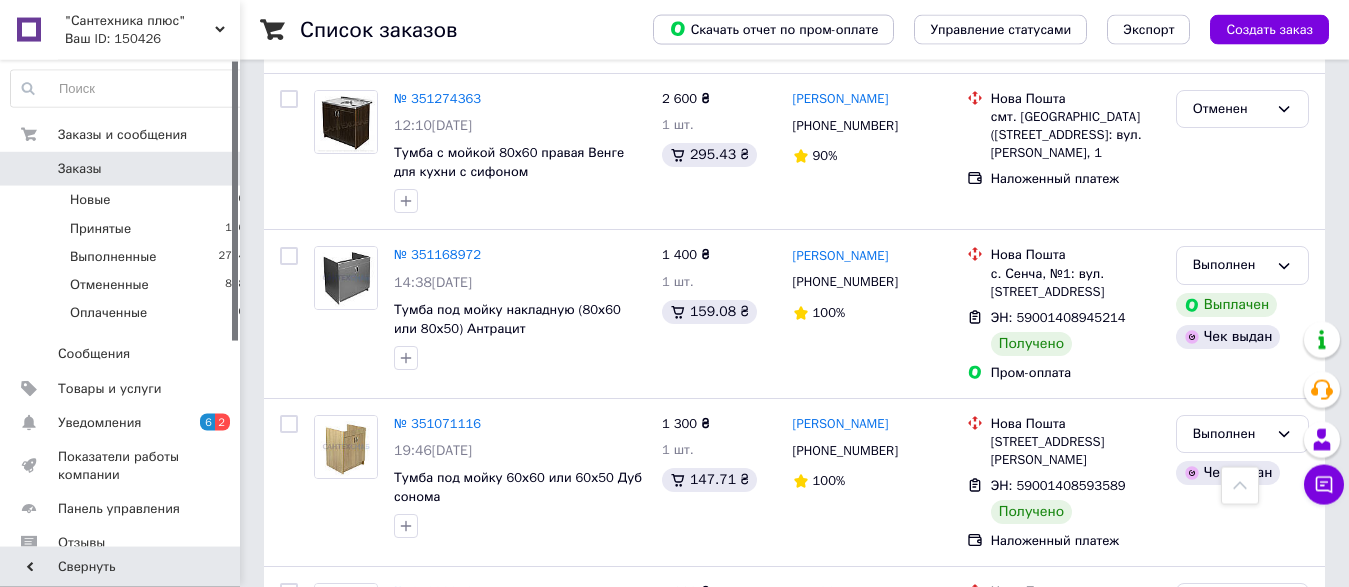 scroll, scrollTop: 1064, scrollLeft: 0, axis: vertical 